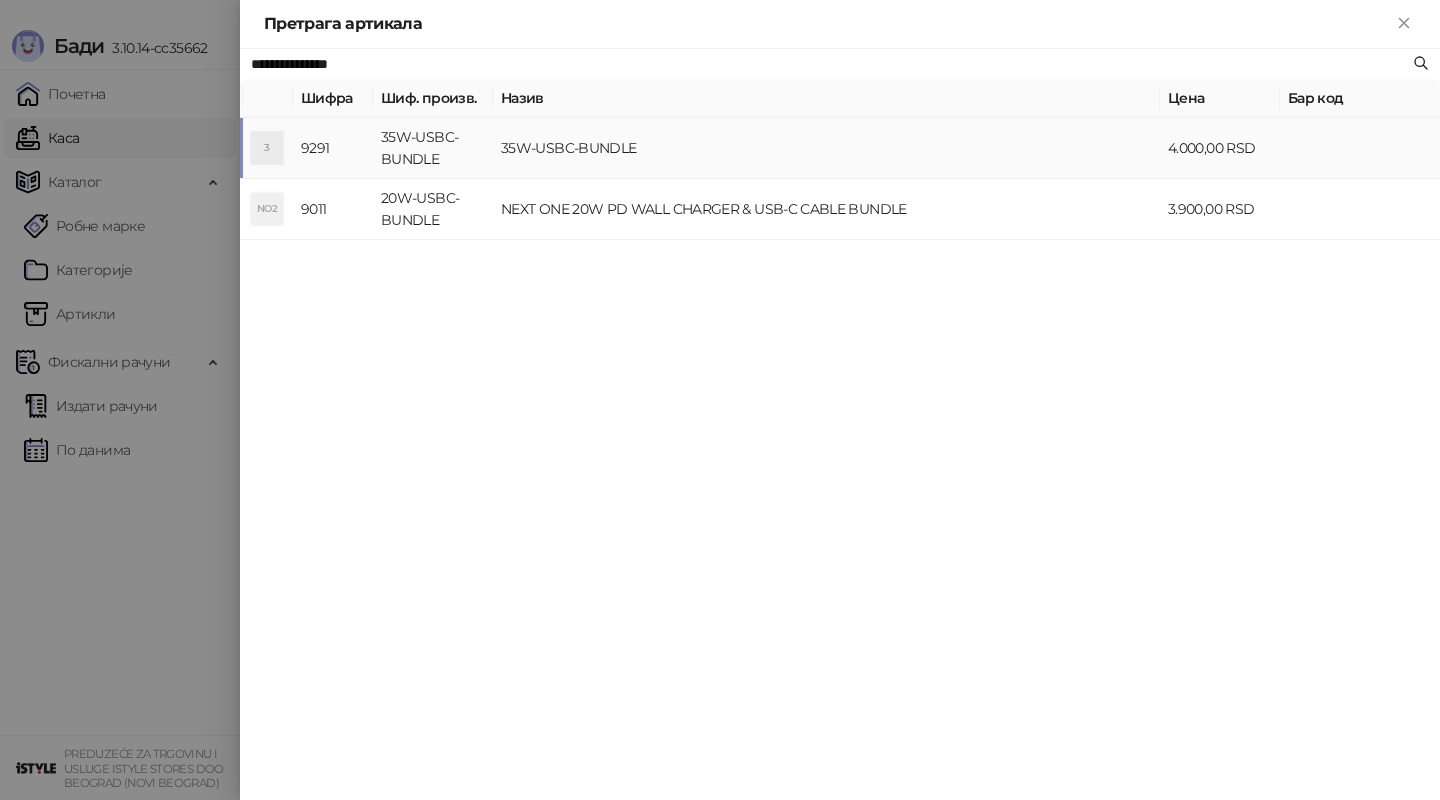 scroll, scrollTop: 0, scrollLeft: 0, axis: both 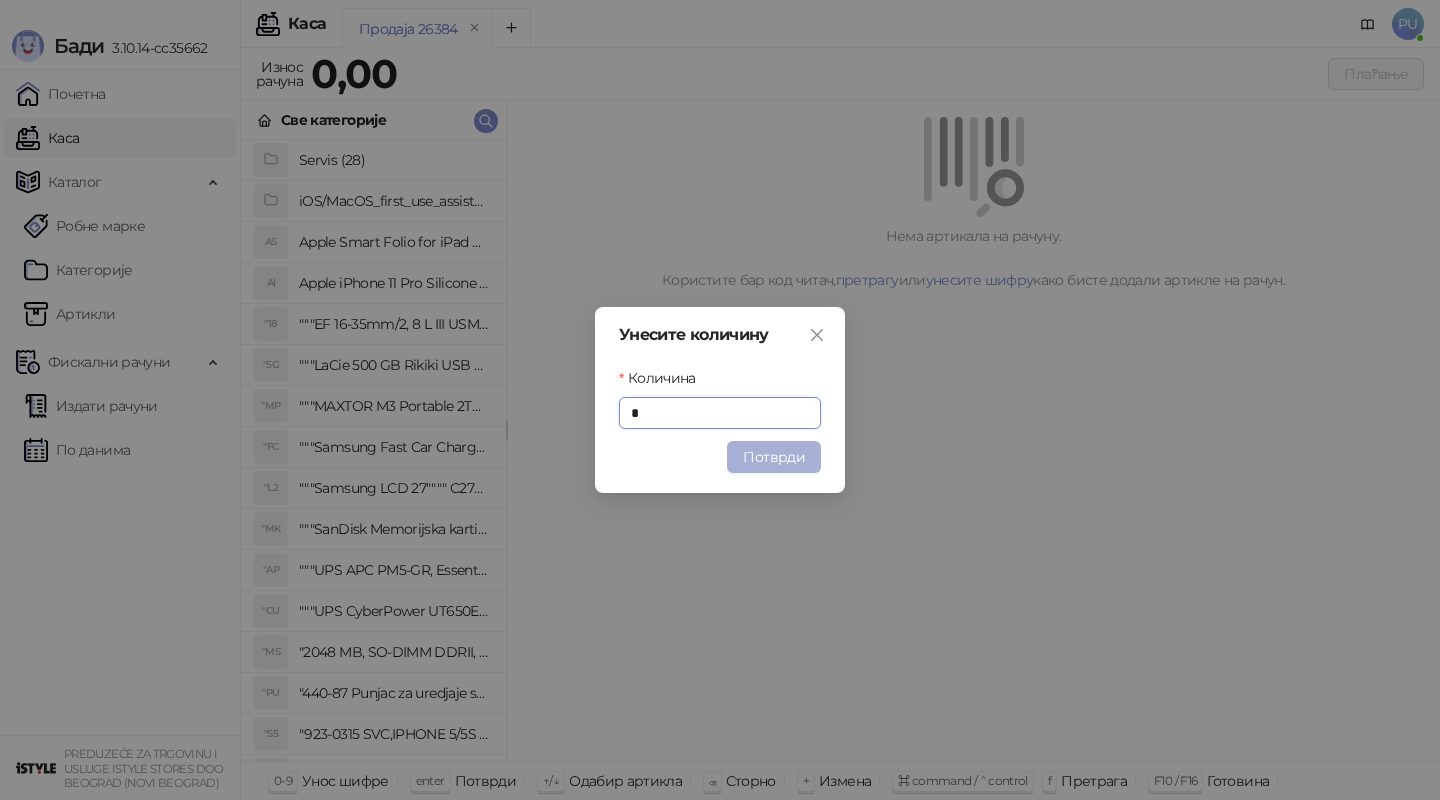 click on "Потврди" at bounding box center [774, 457] 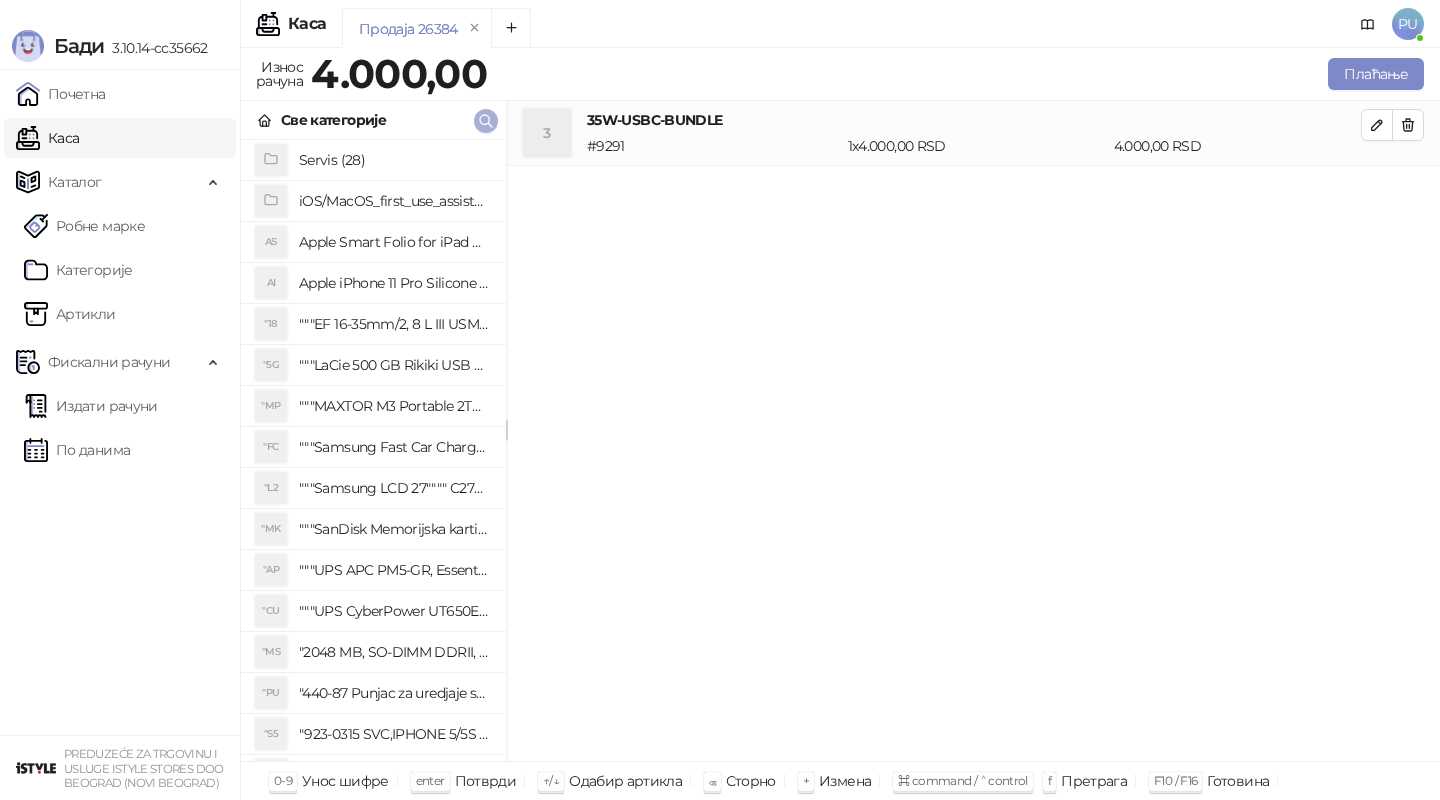 click at bounding box center (486, 120) 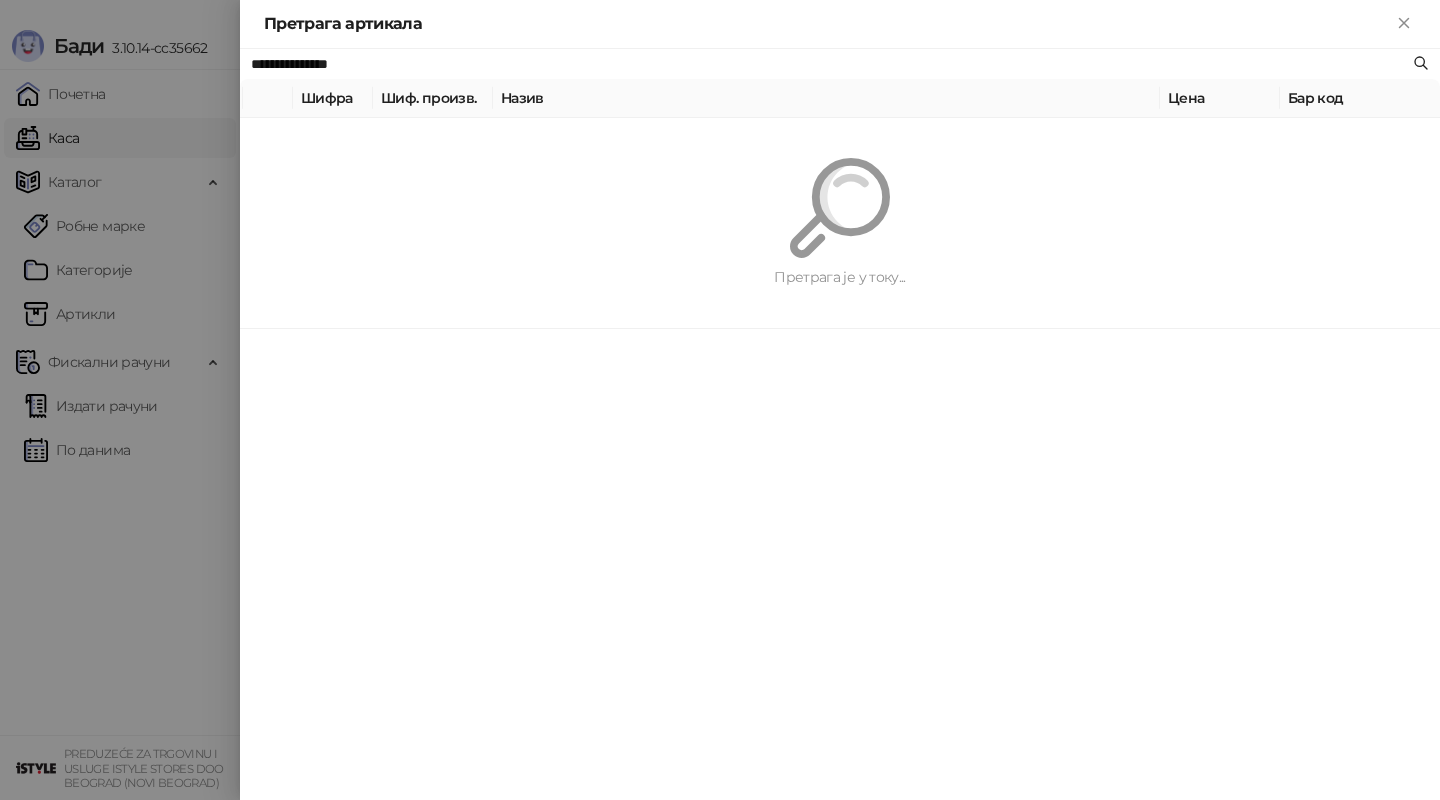 paste on "****" 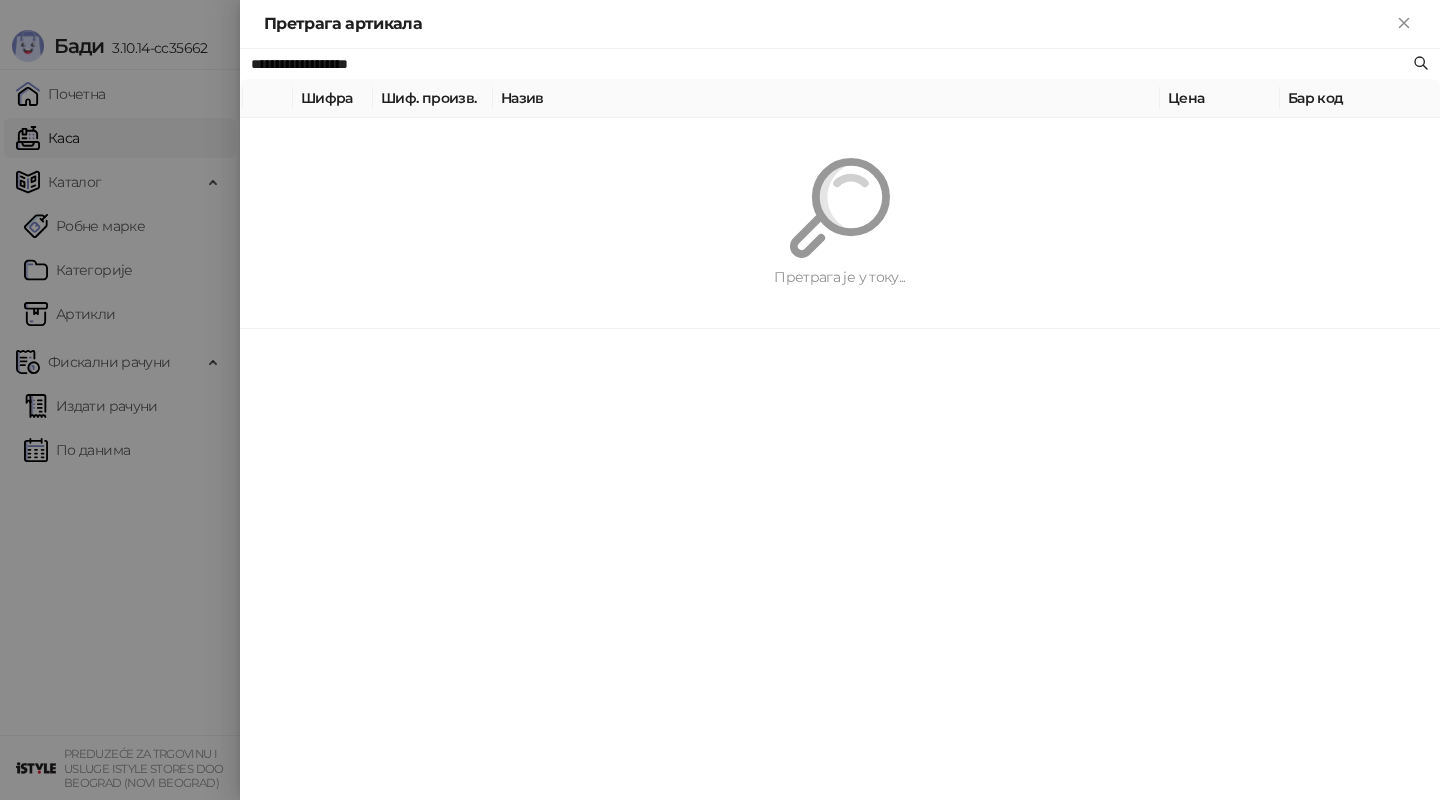 type on "**********" 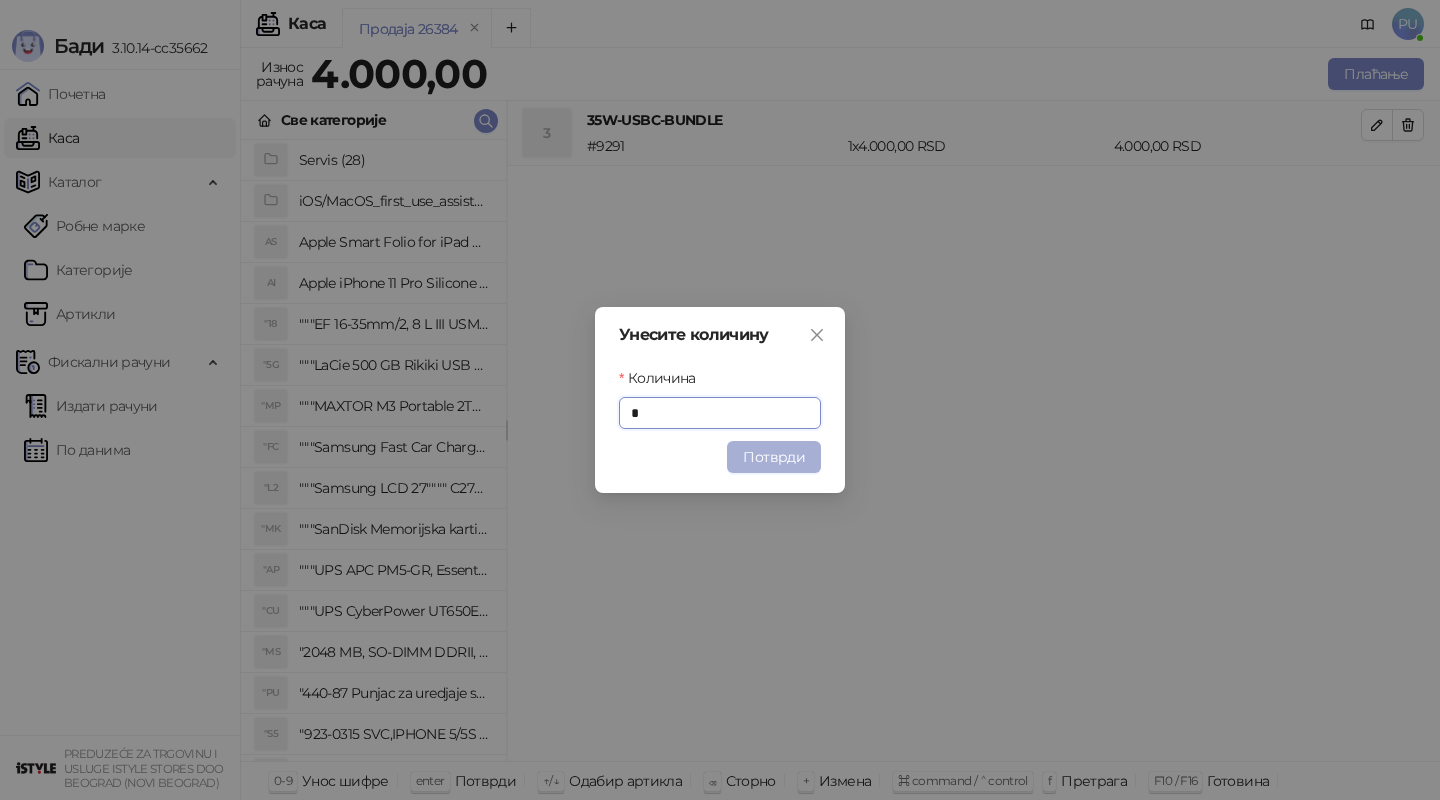 click on "Потврди" at bounding box center [774, 457] 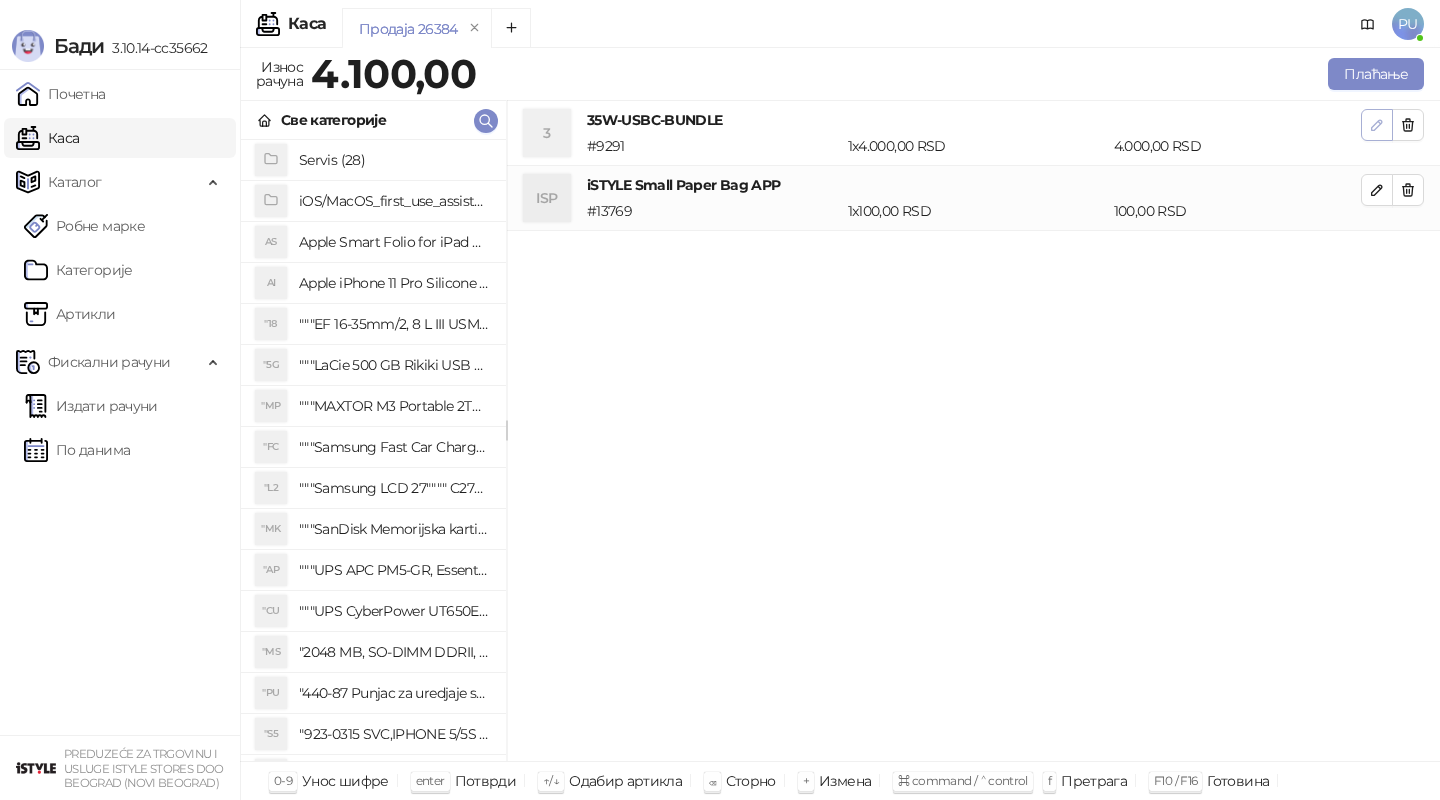 click at bounding box center (1377, 125) 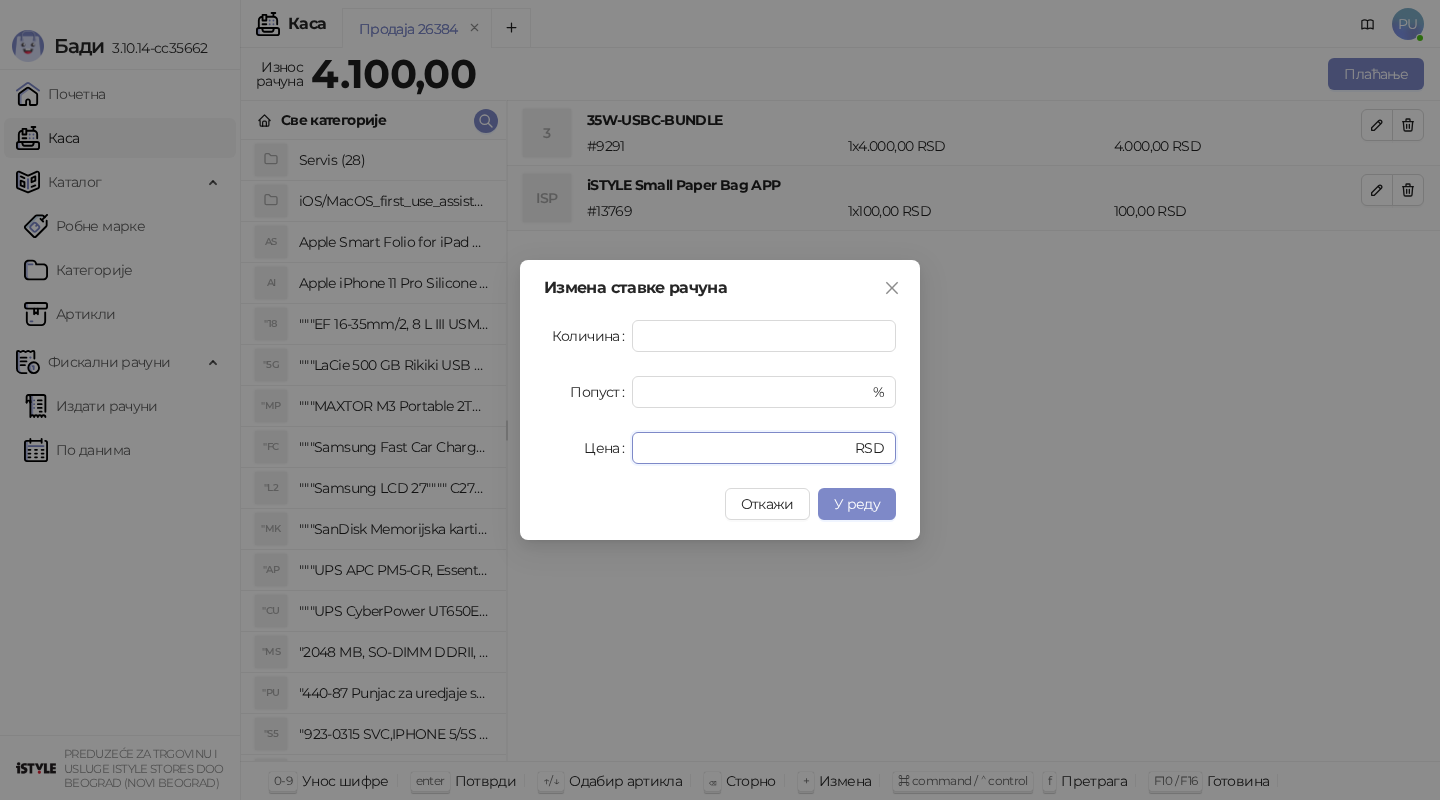 drag, startPoint x: 717, startPoint y: 451, endPoint x: 524, endPoint y: 430, distance: 194.13913 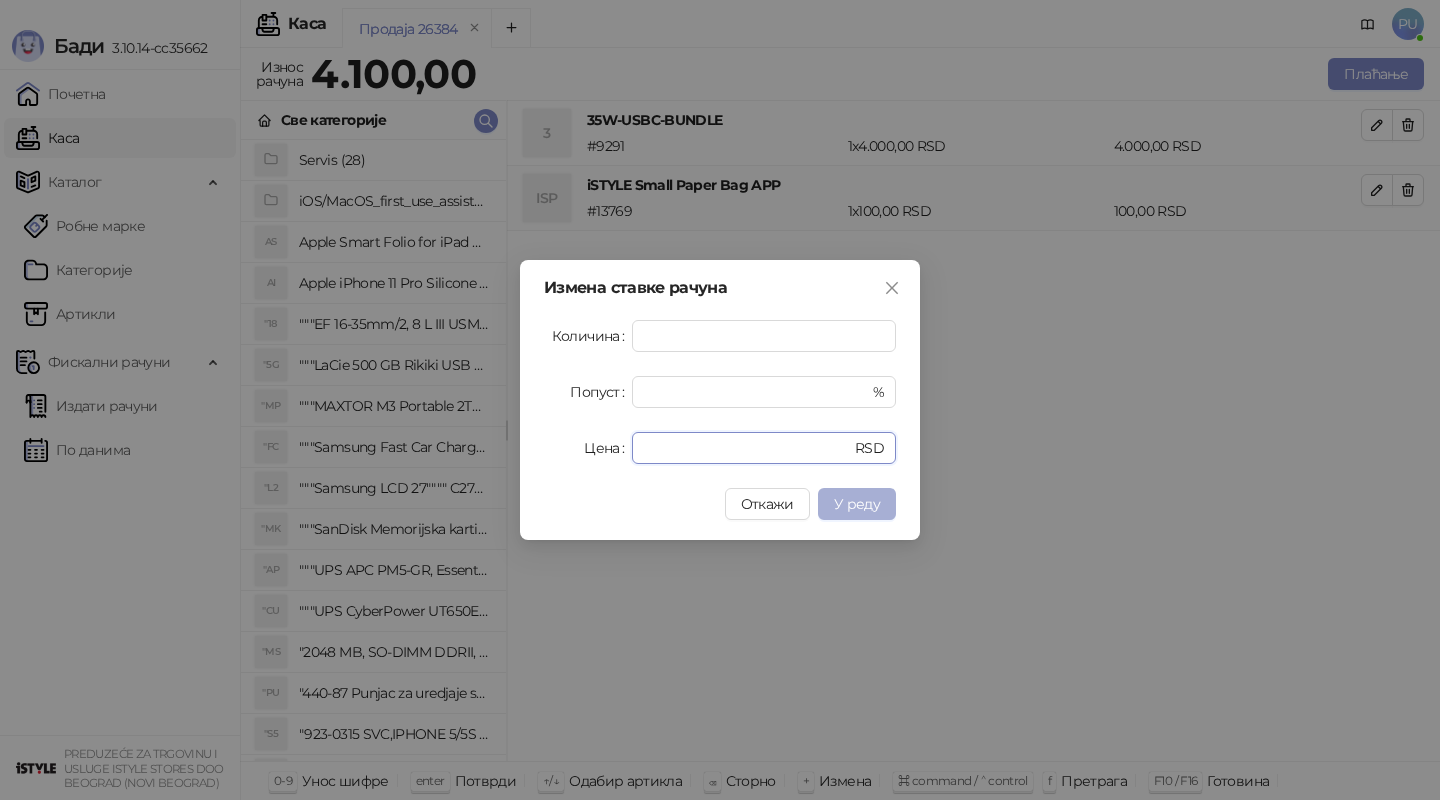 type on "****" 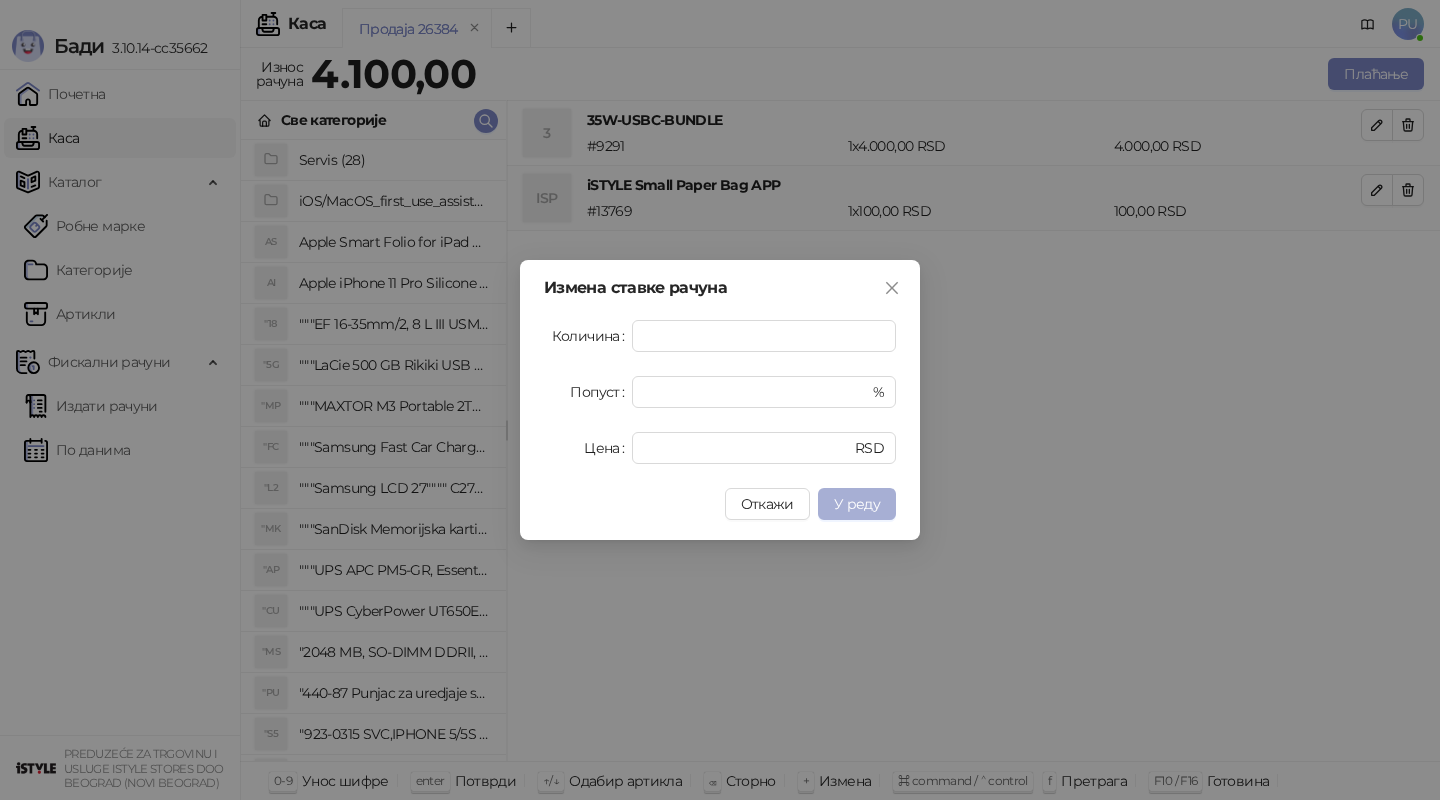 click on "У реду" at bounding box center (857, 504) 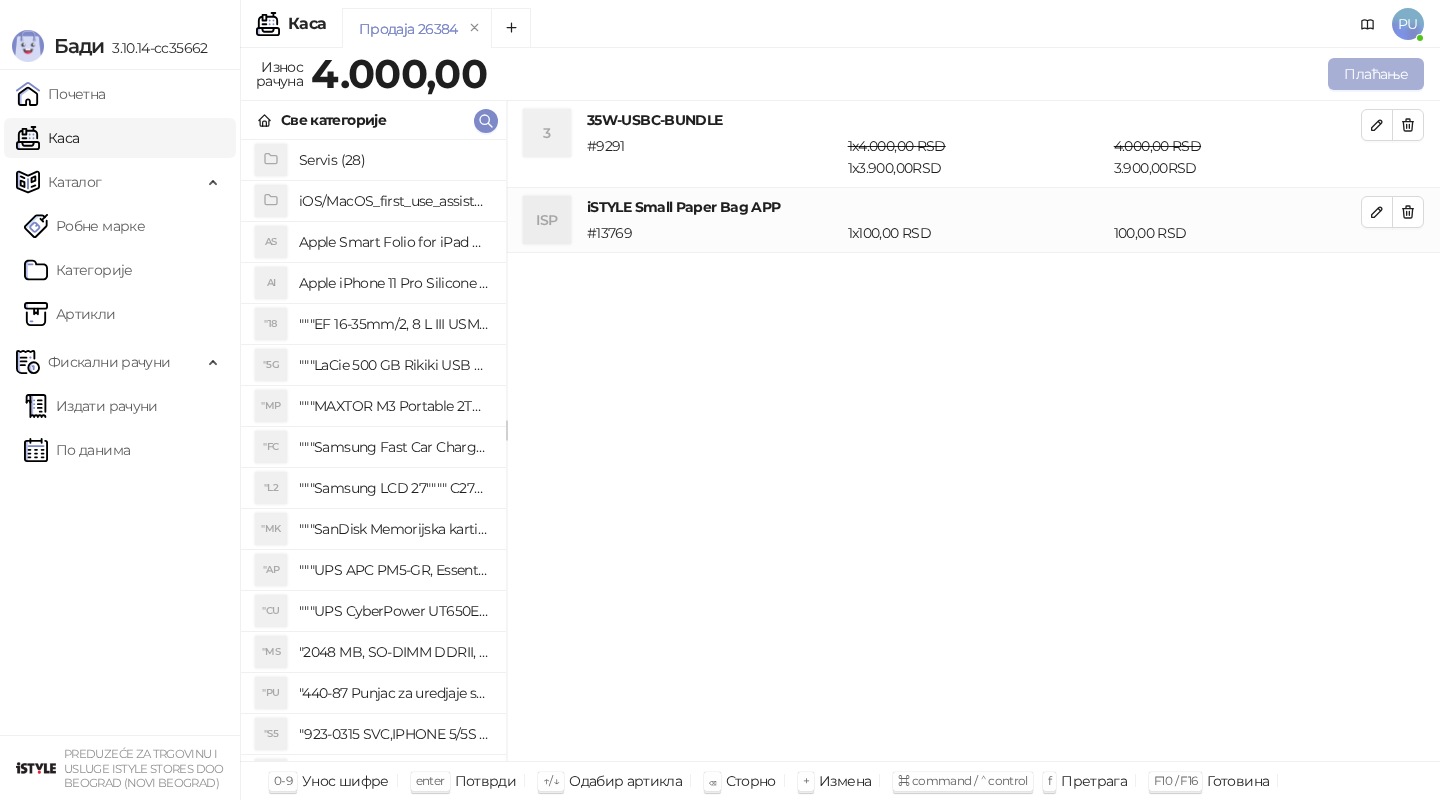 click on "Плаћање" at bounding box center (1376, 74) 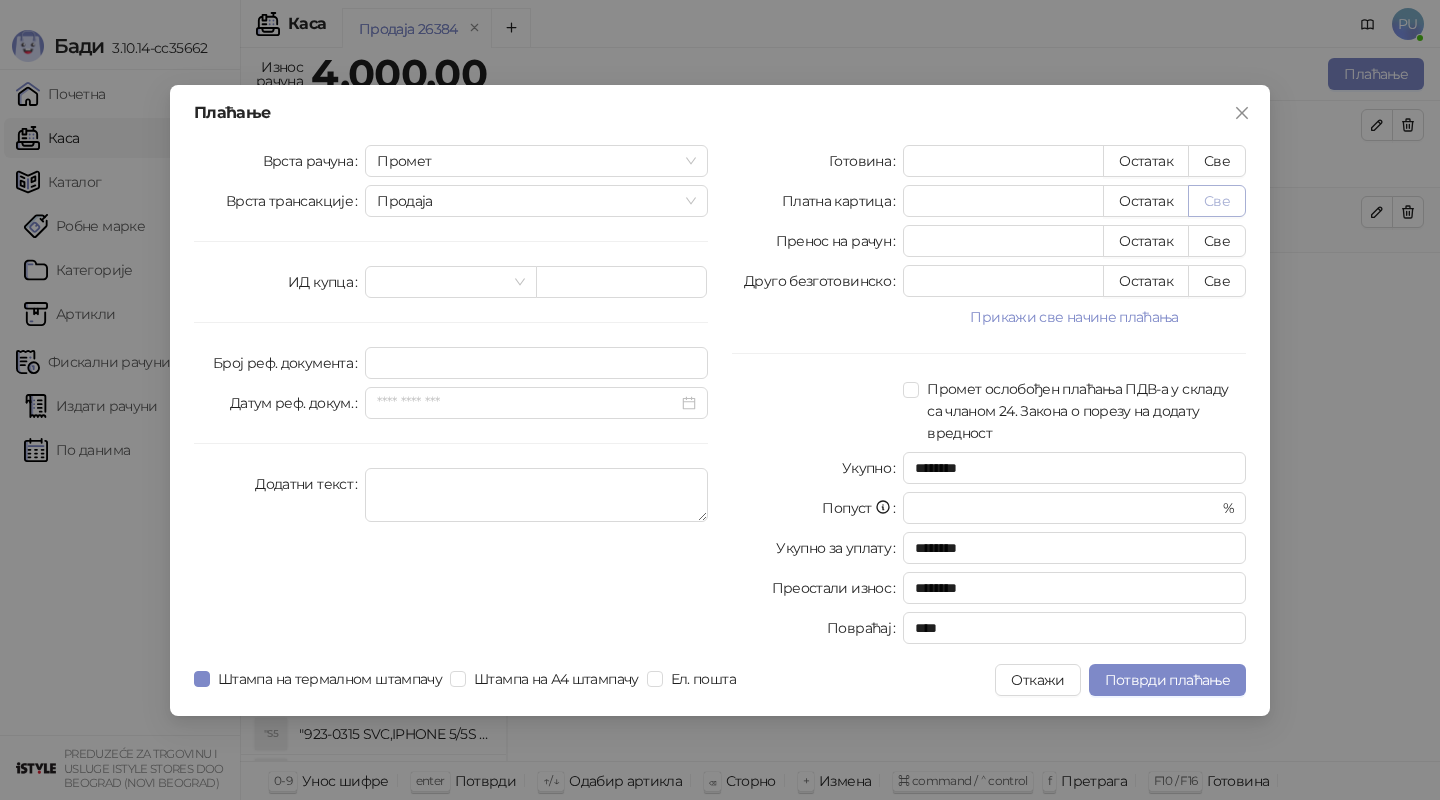 click on "Све" at bounding box center (1217, 201) 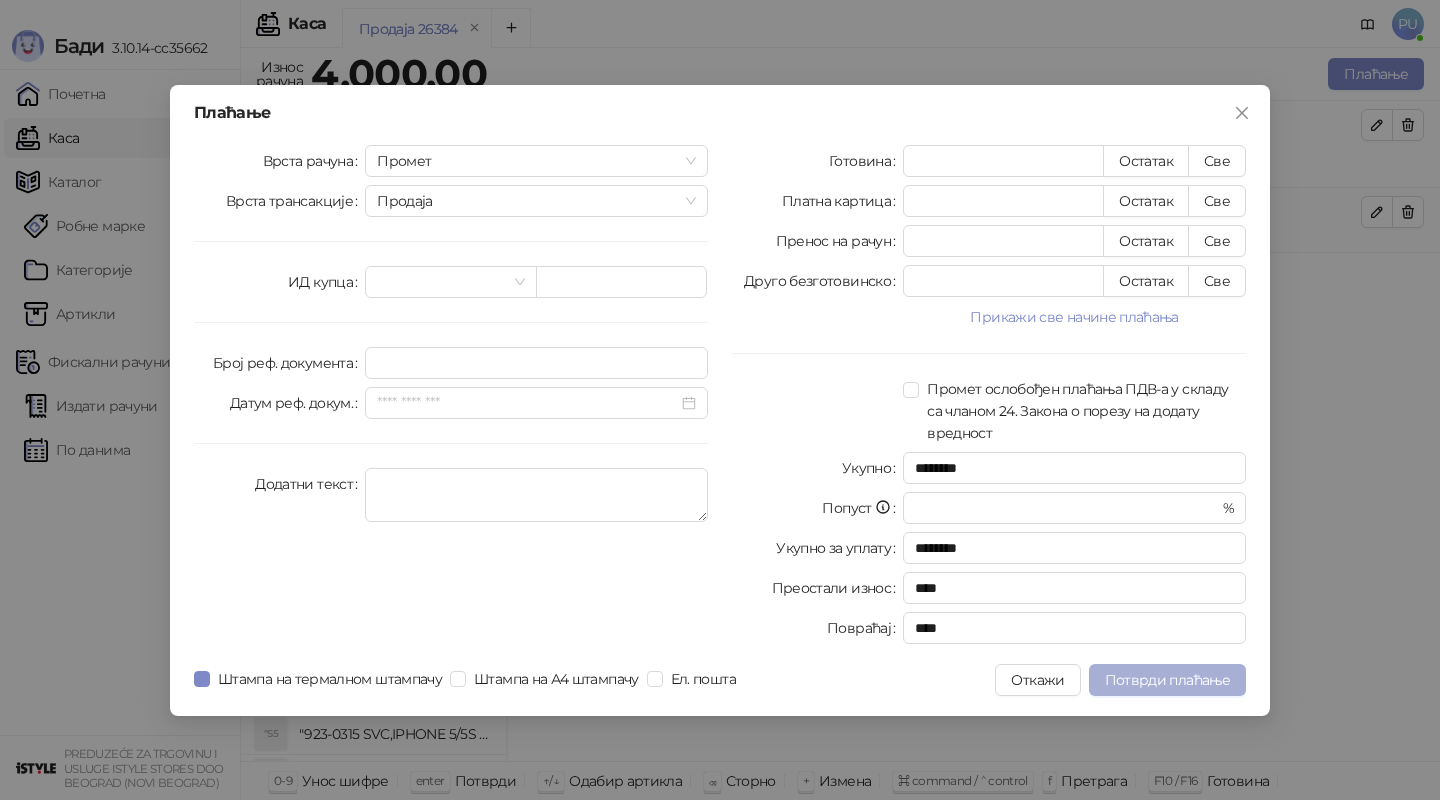 click on "Потврди плаћање" at bounding box center [1167, 680] 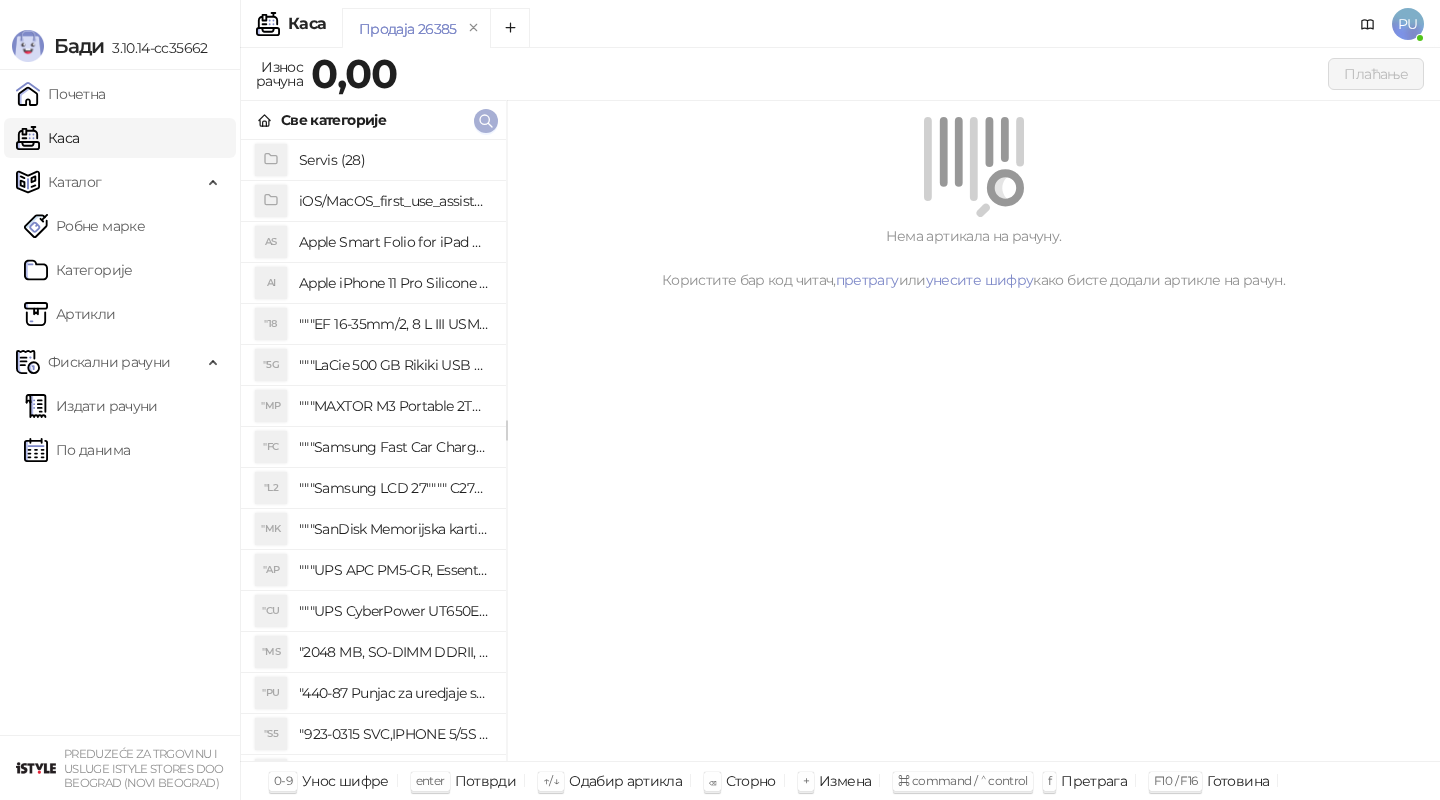 click 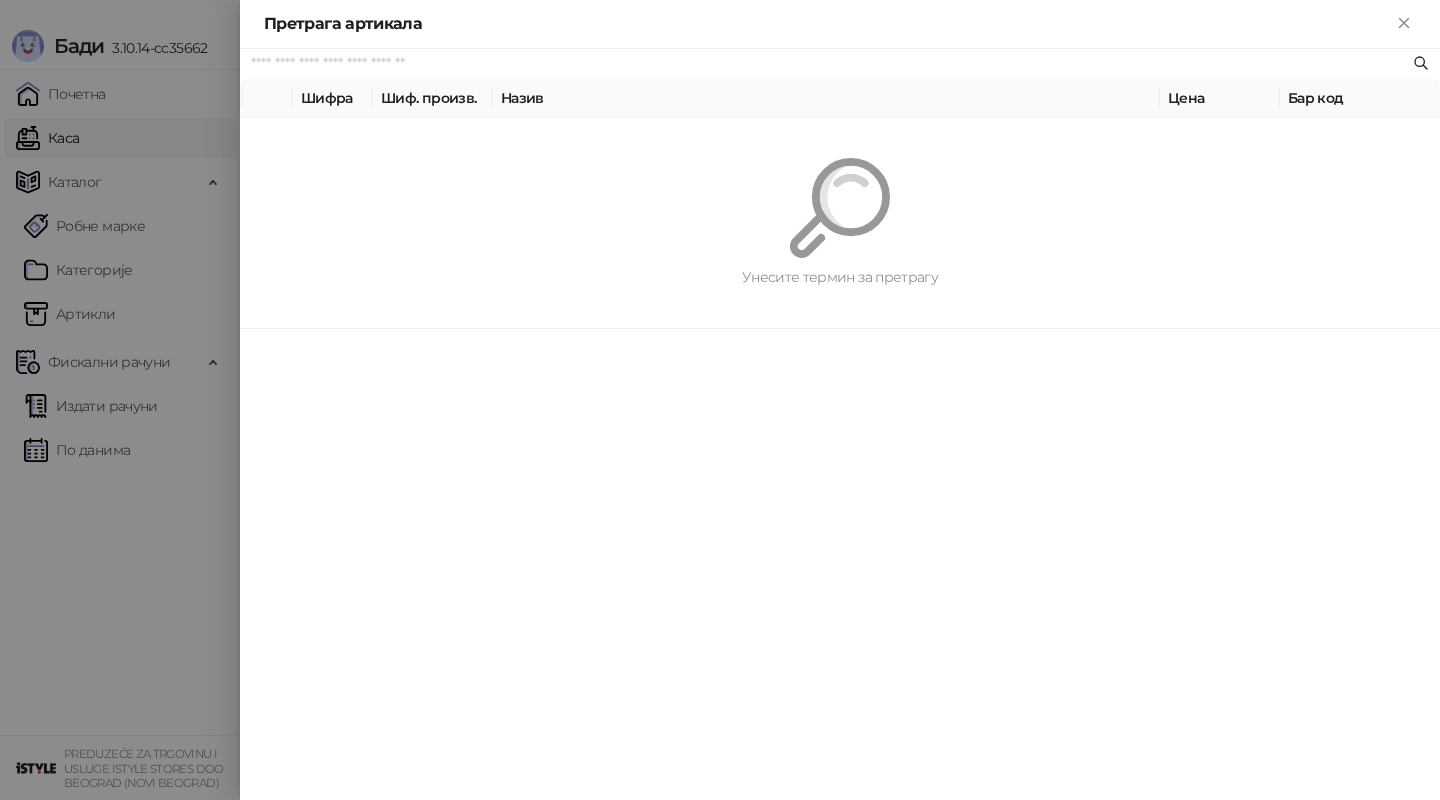 paste on "*********" 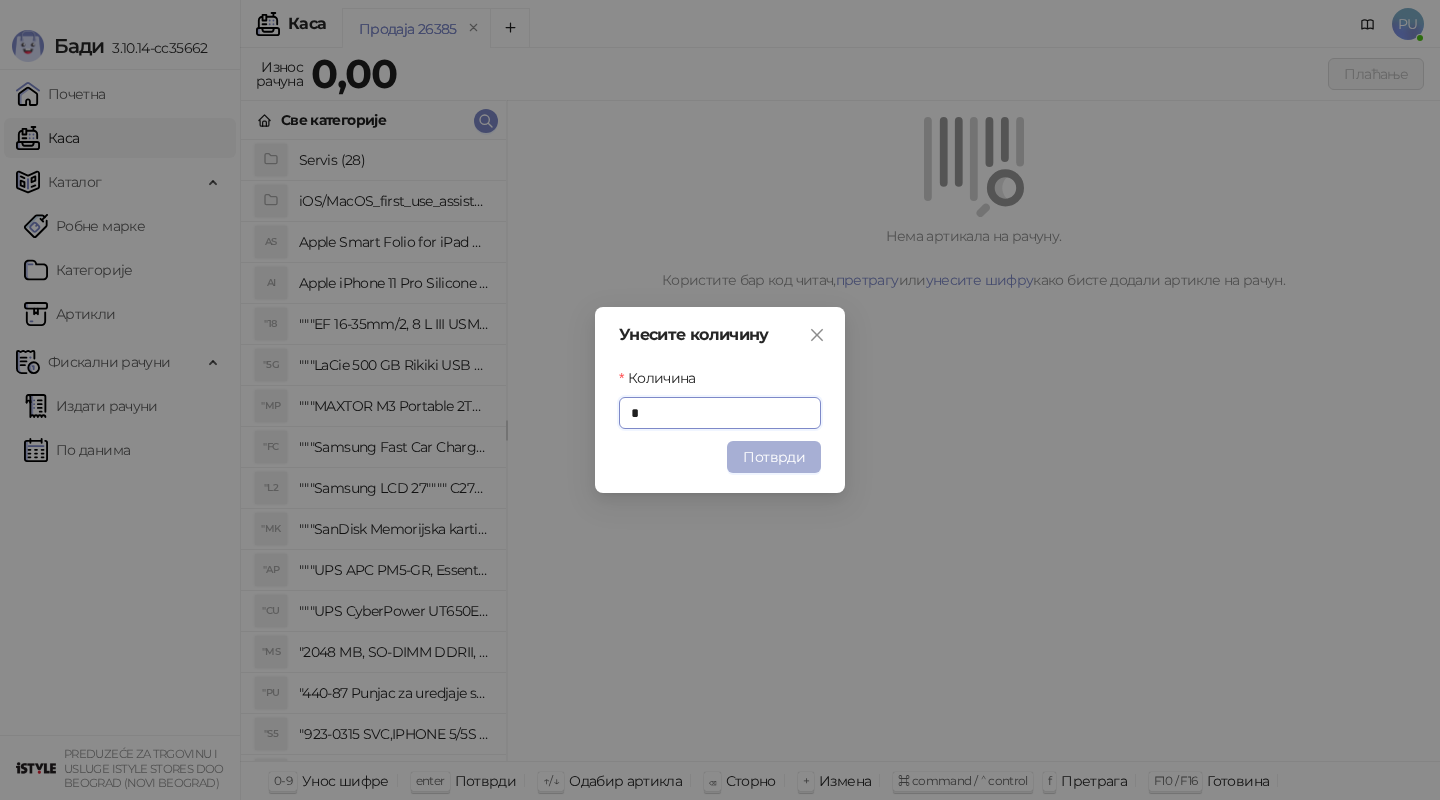 click on "Потврди" at bounding box center (774, 457) 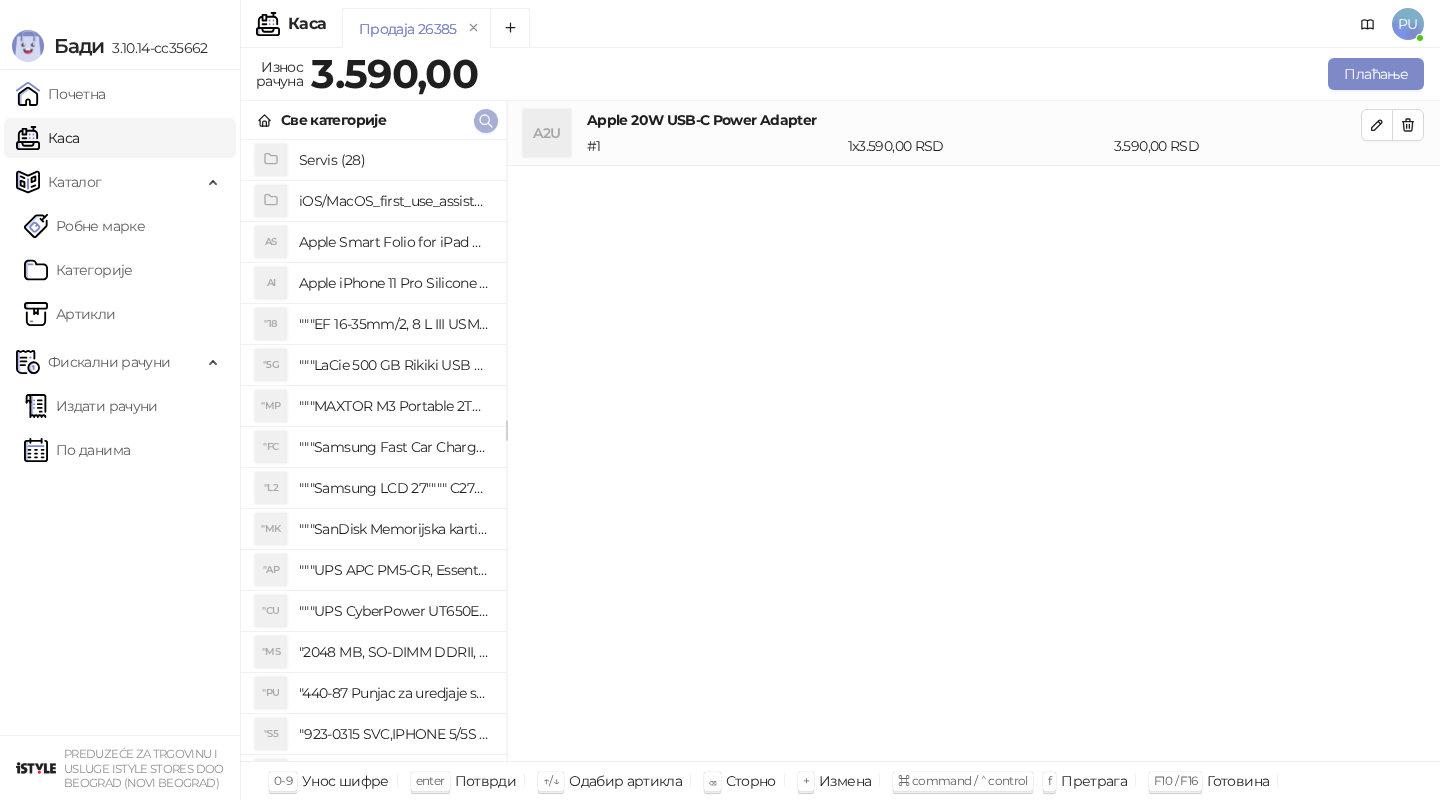 click 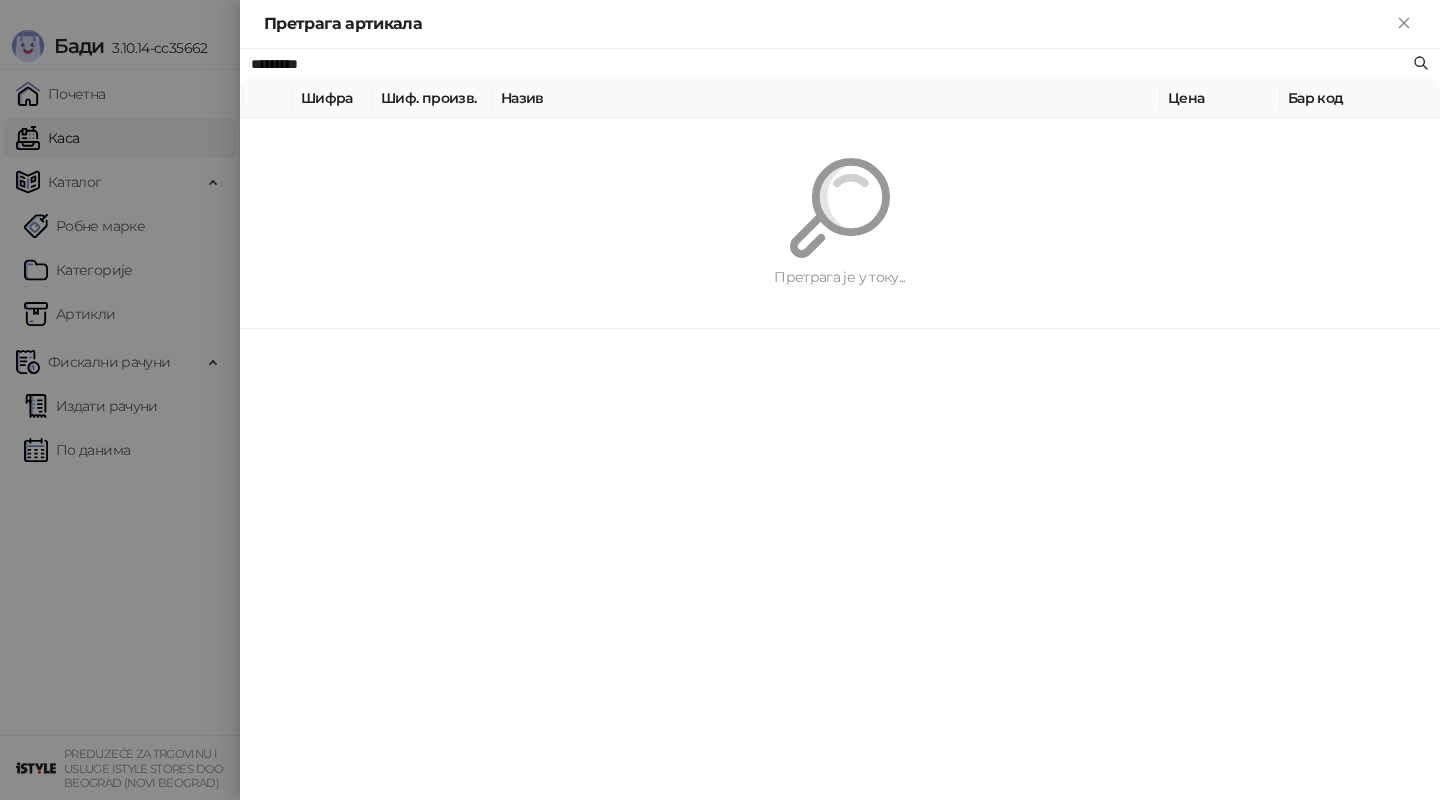 paste 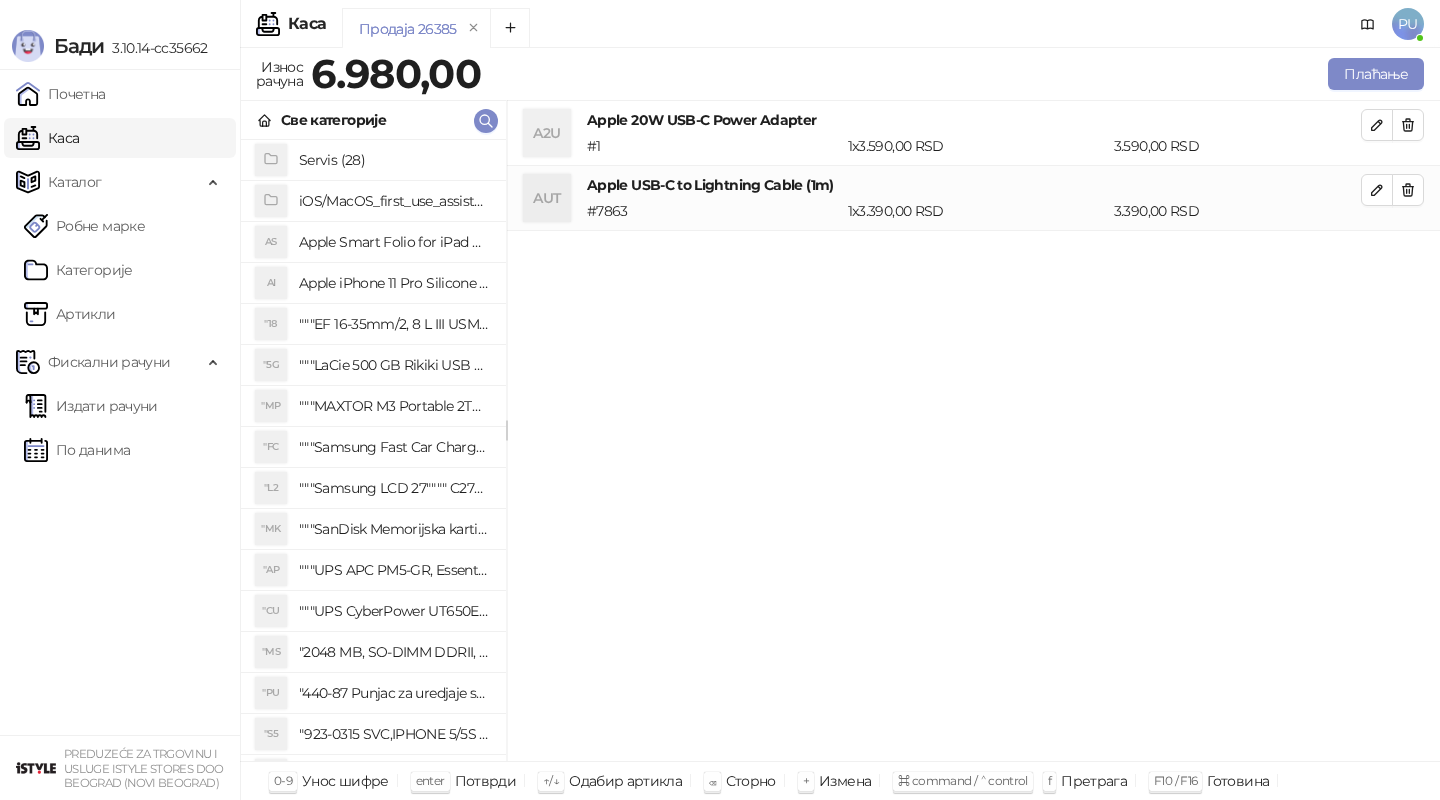 click on "Све категорије" at bounding box center (373, 120) 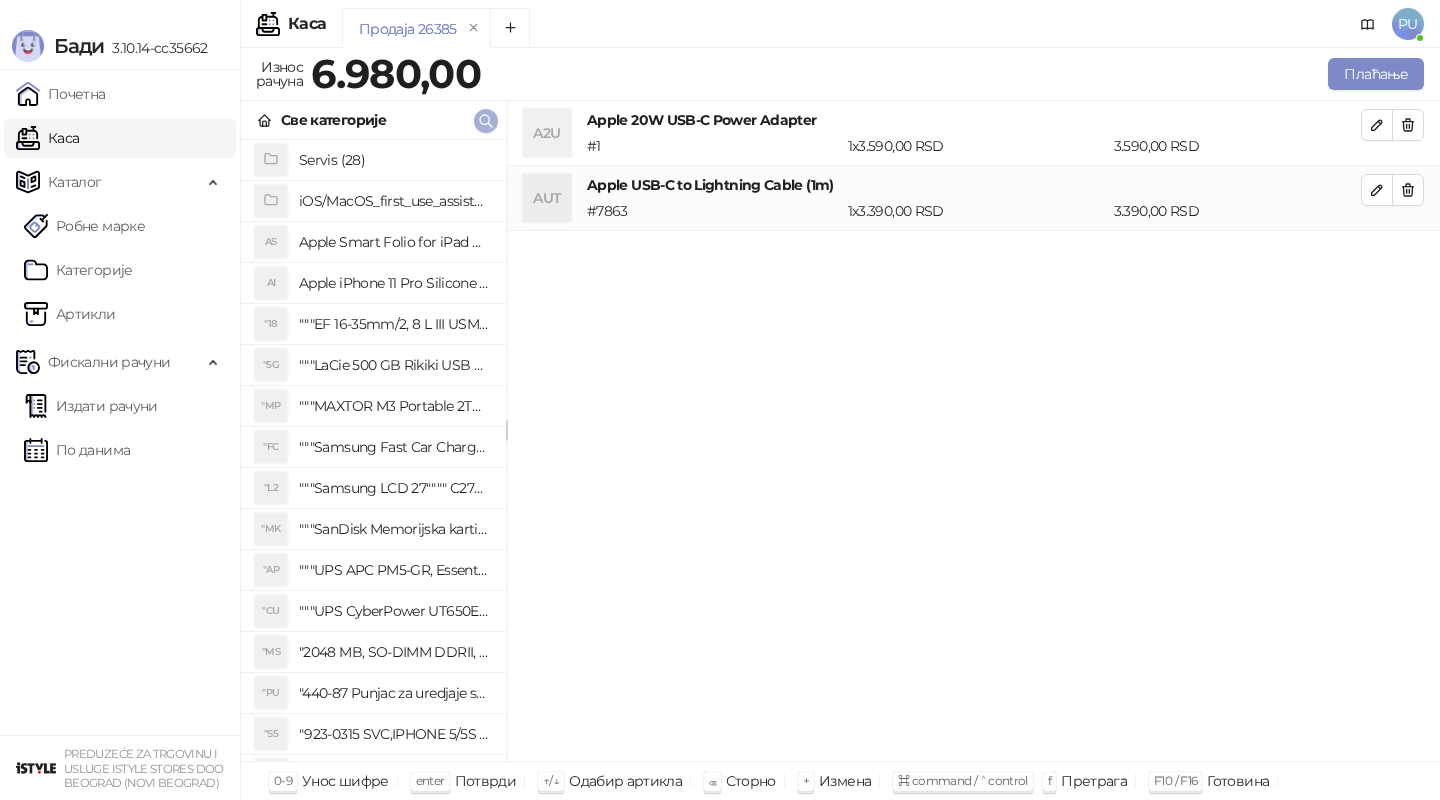 click at bounding box center [486, 121] 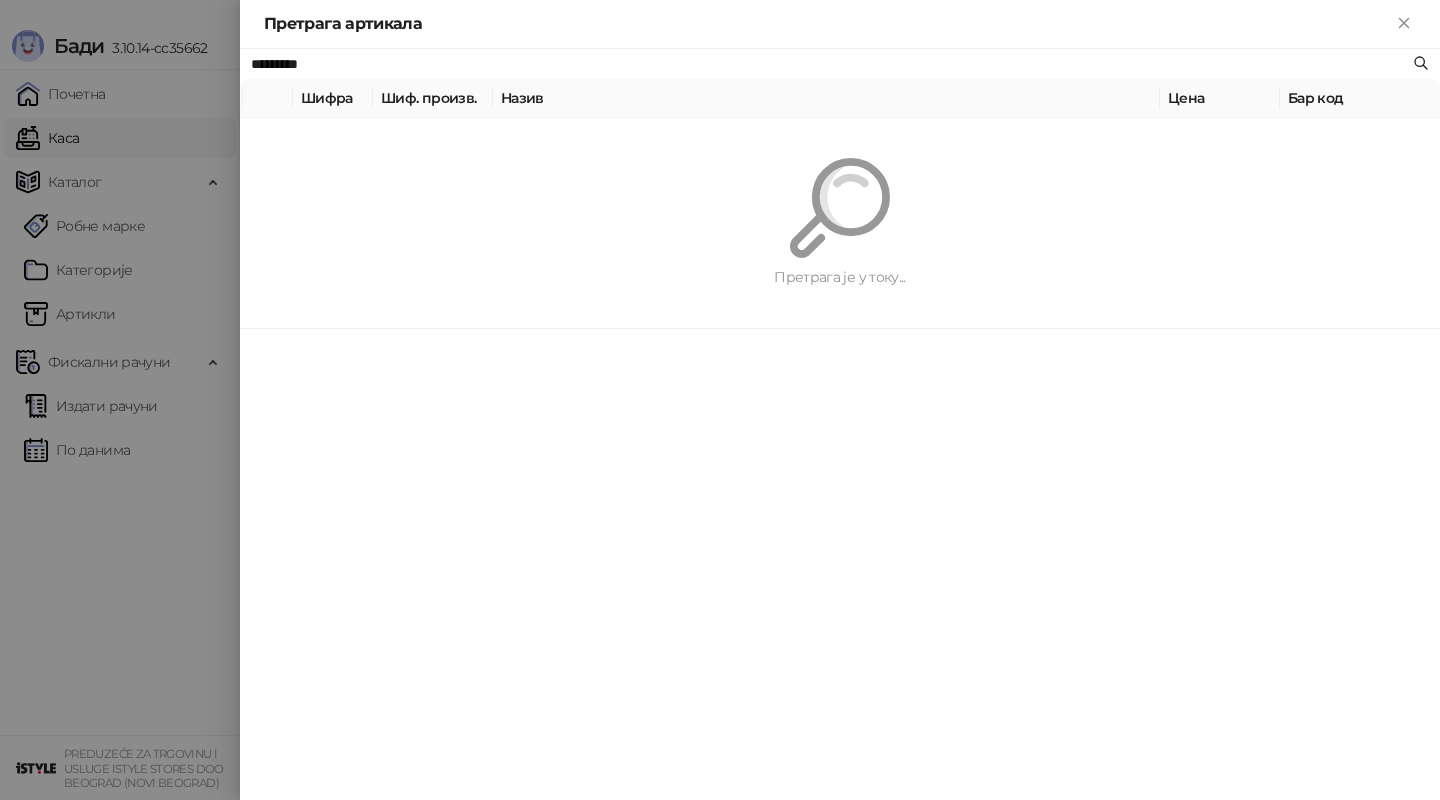 paste on "**********" 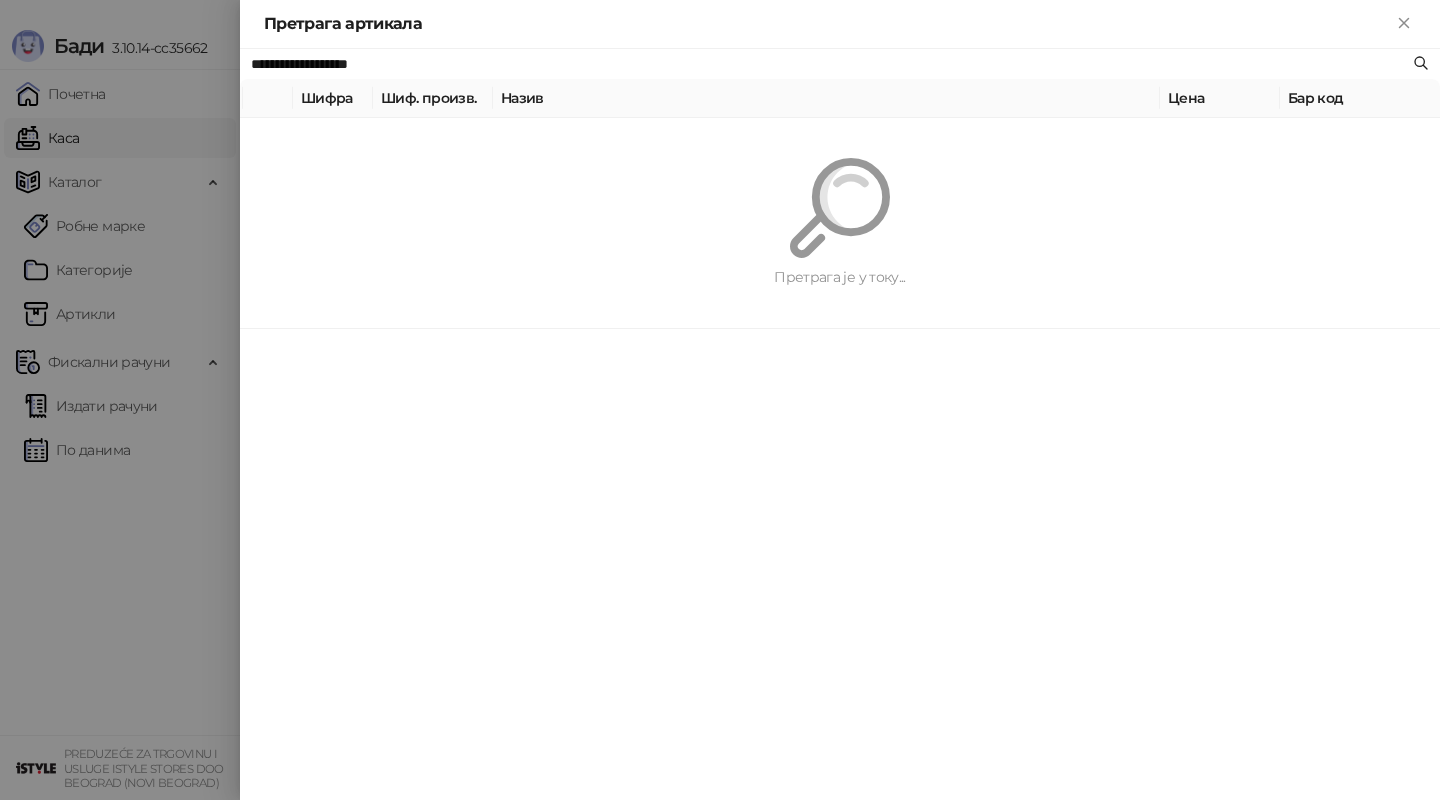 type on "**********" 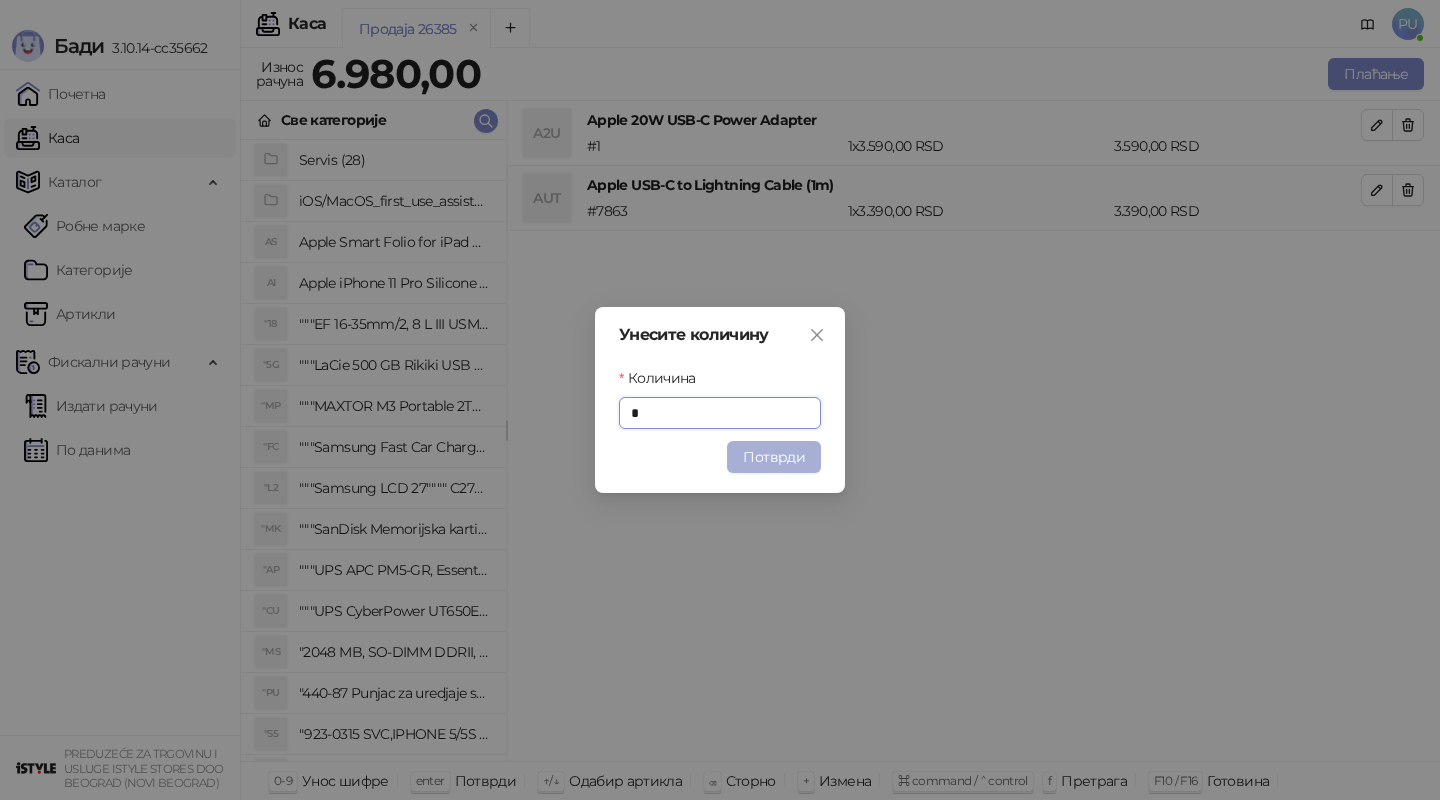 click on "Потврди" at bounding box center (774, 457) 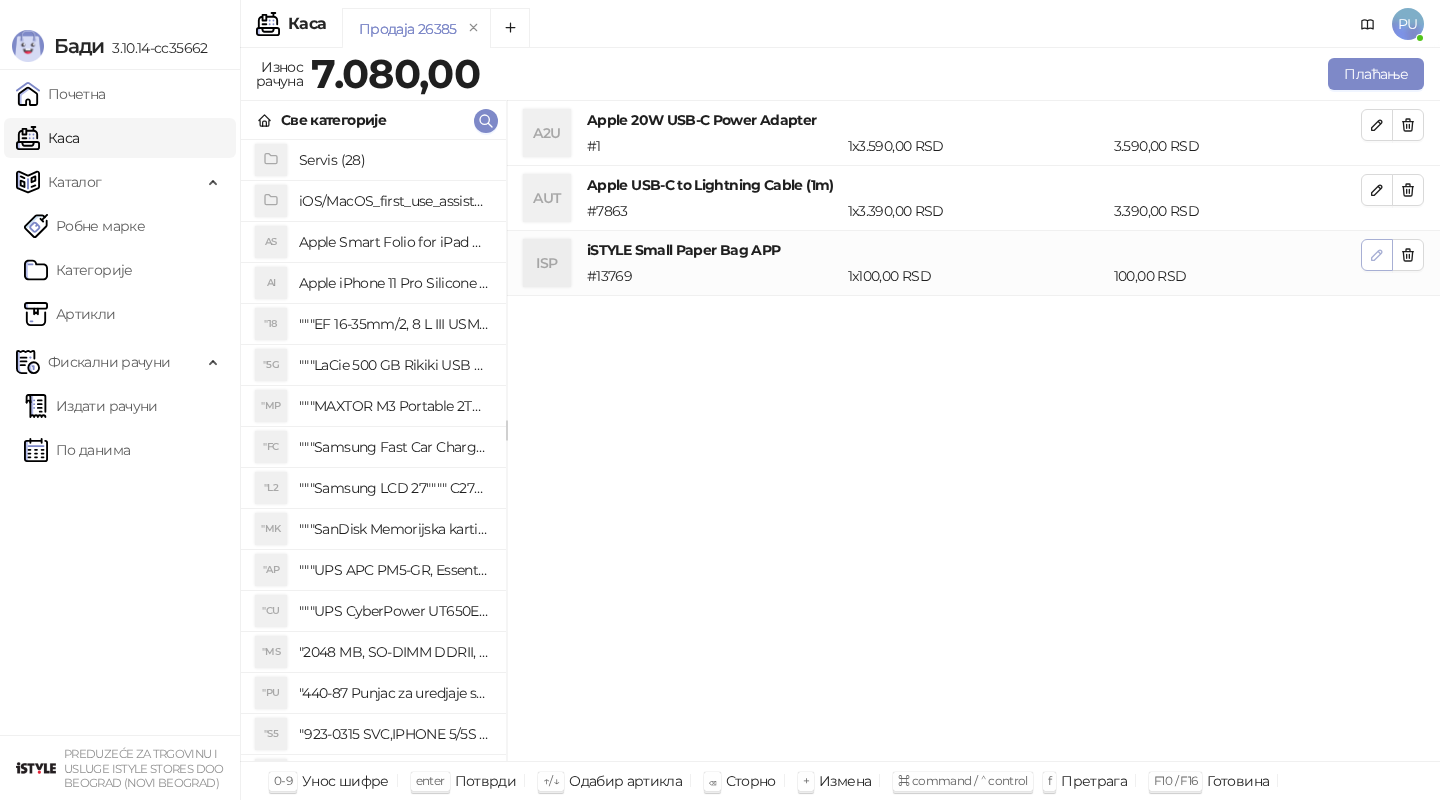 click at bounding box center (1377, 255) 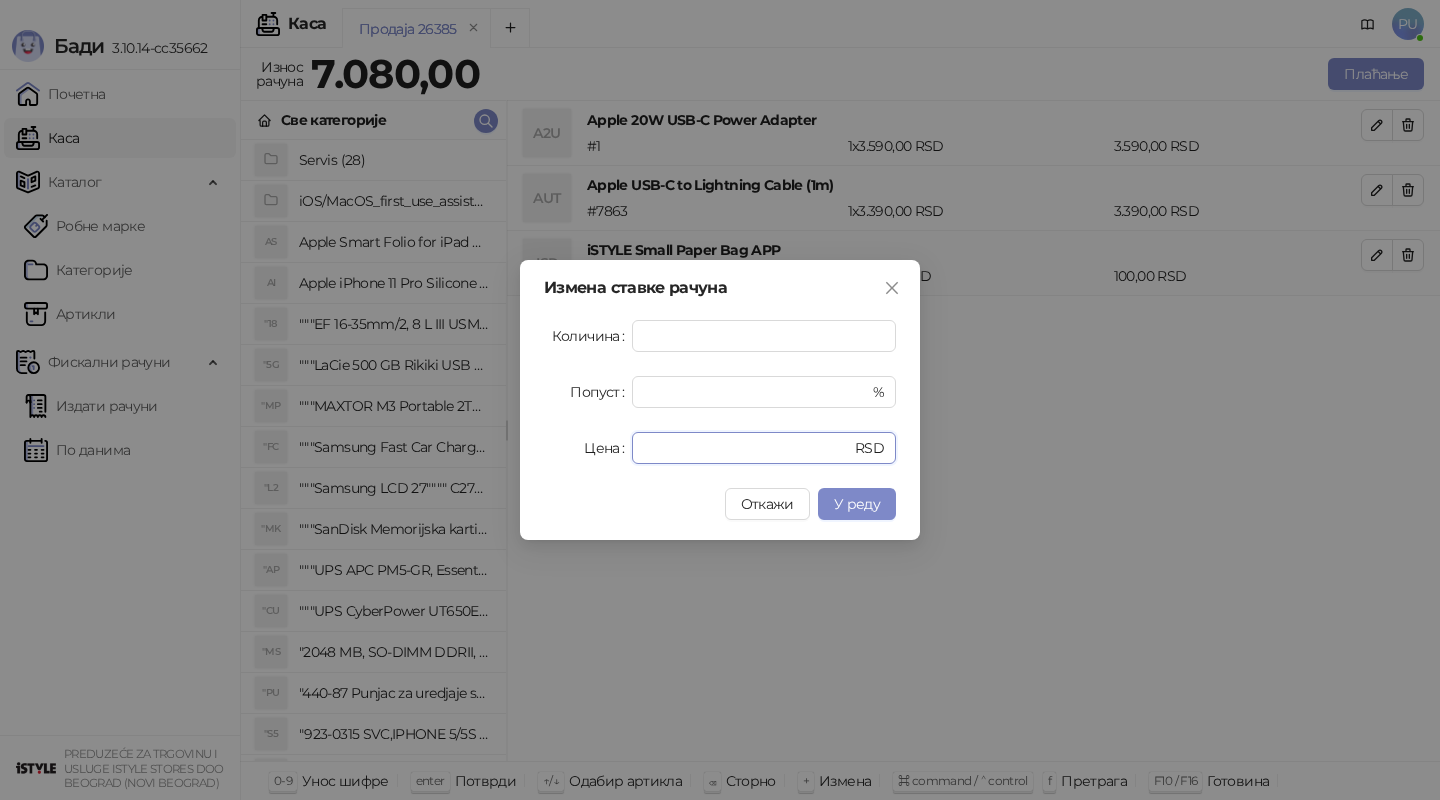 drag, startPoint x: 710, startPoint y: 457, endPoint x: 590, endPoint y: 447, distance: 120.41595 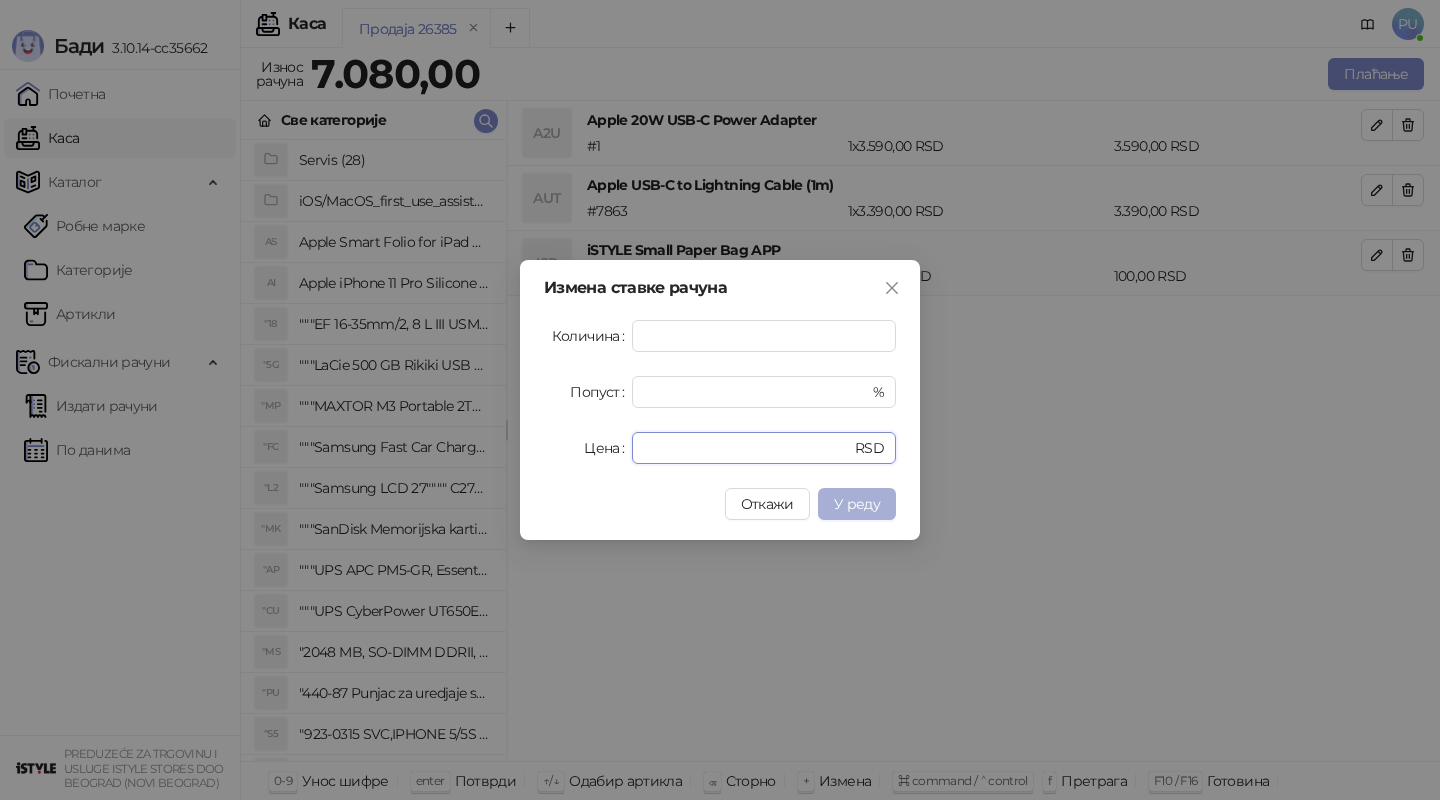 type on "**" 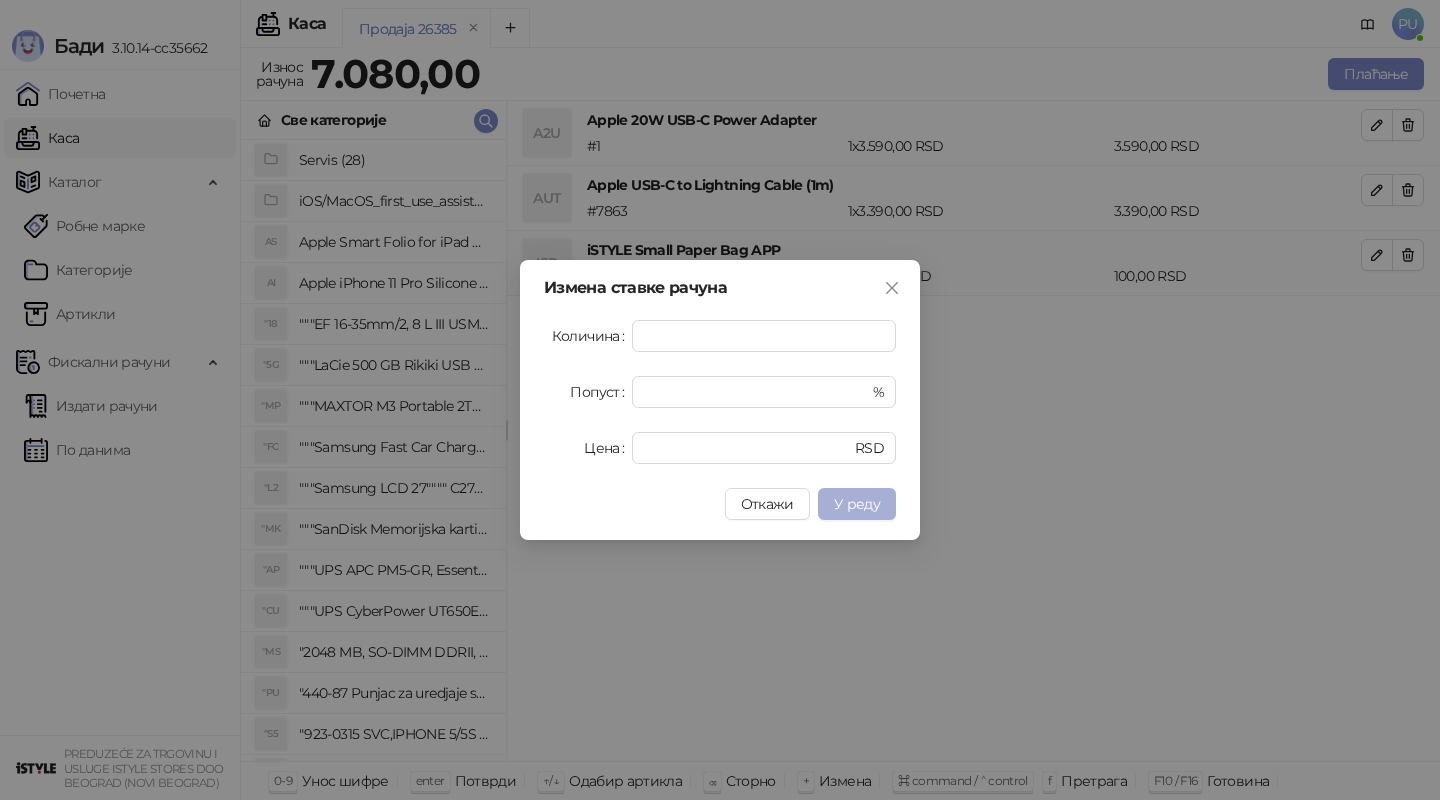 click on "У реду" at bounding box center [857, 504] 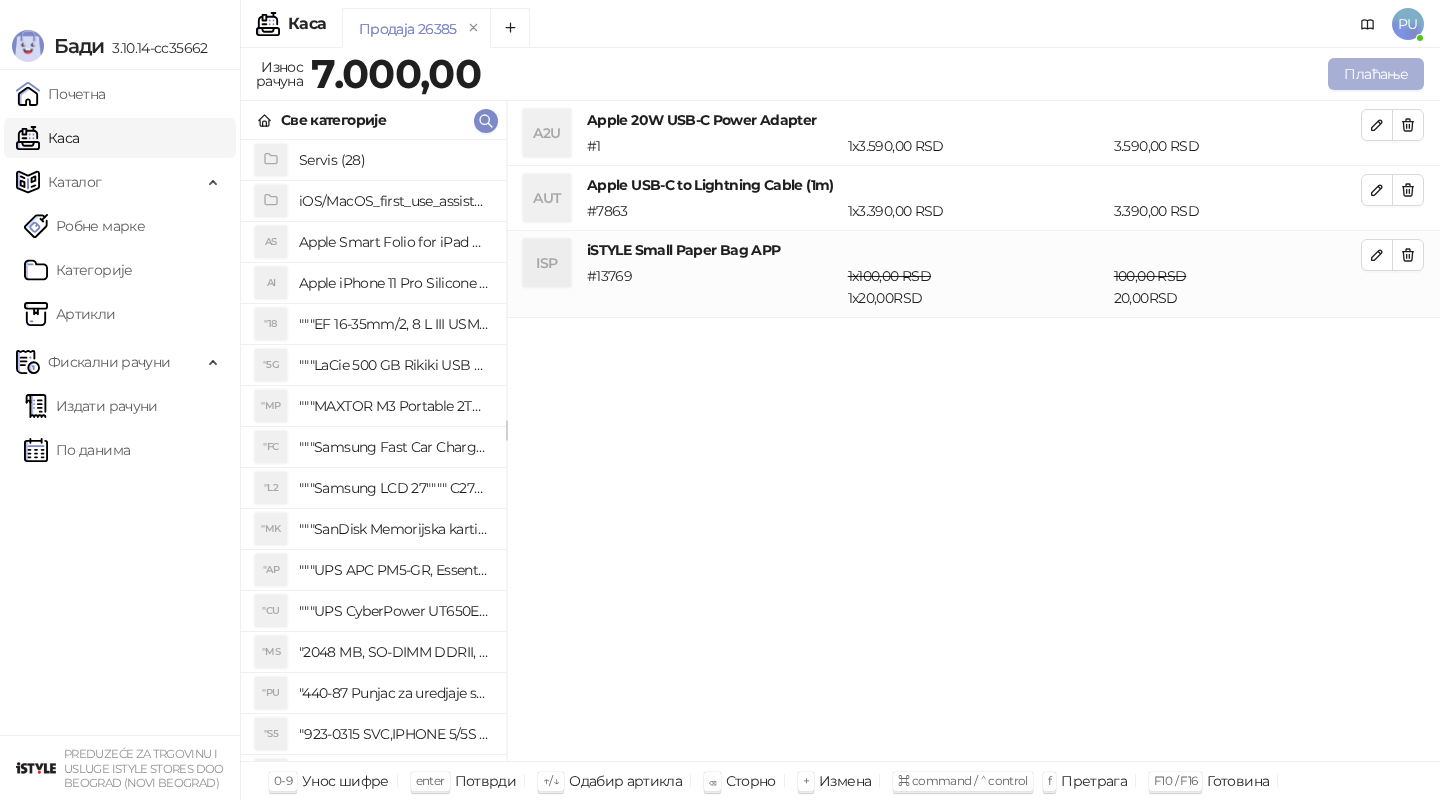 click on "Плаћање" at bounding box center [1376, 74] 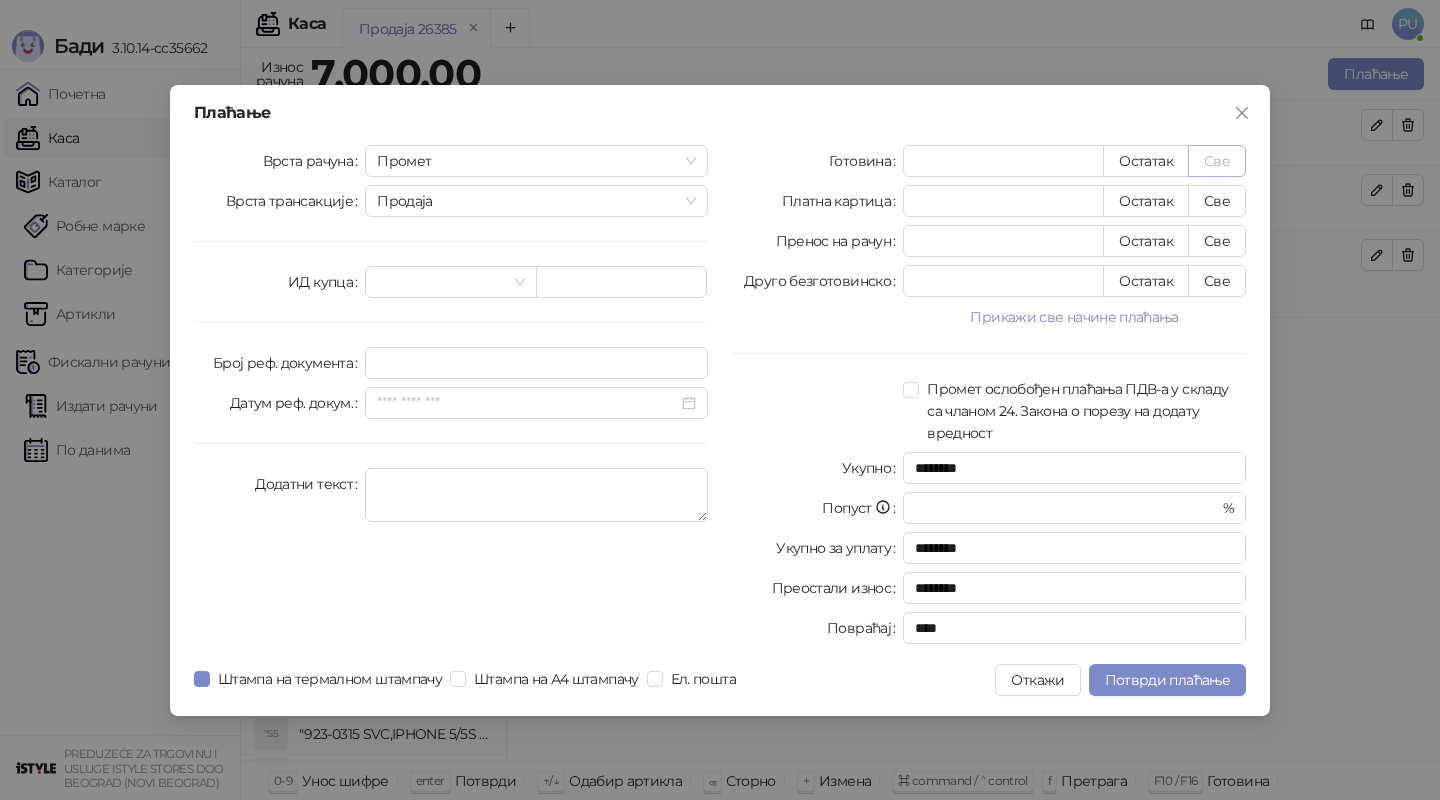 click on "Све" at bounding box center (1217, 161) 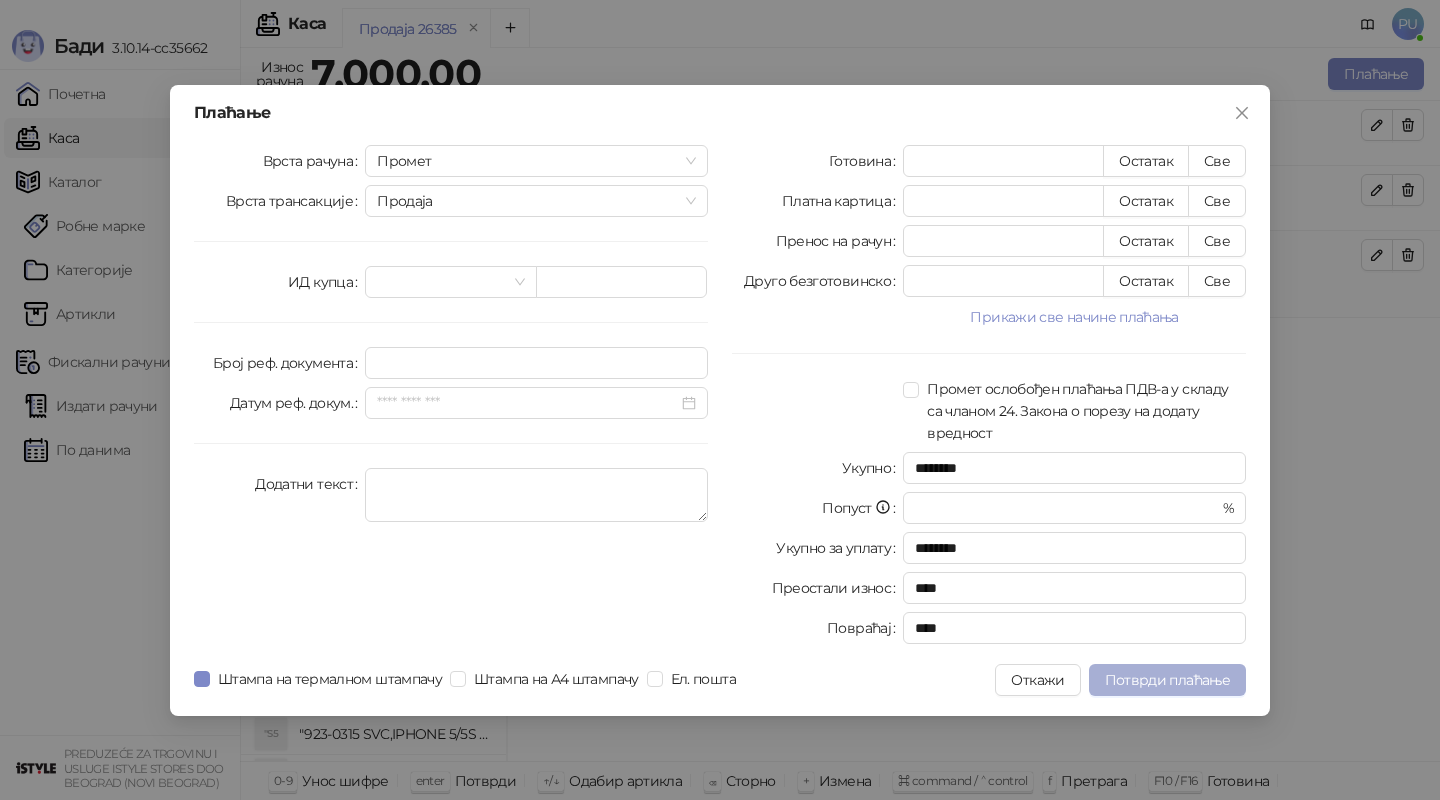click on "Потврди плаћање" at bounding box center (1167, 680) 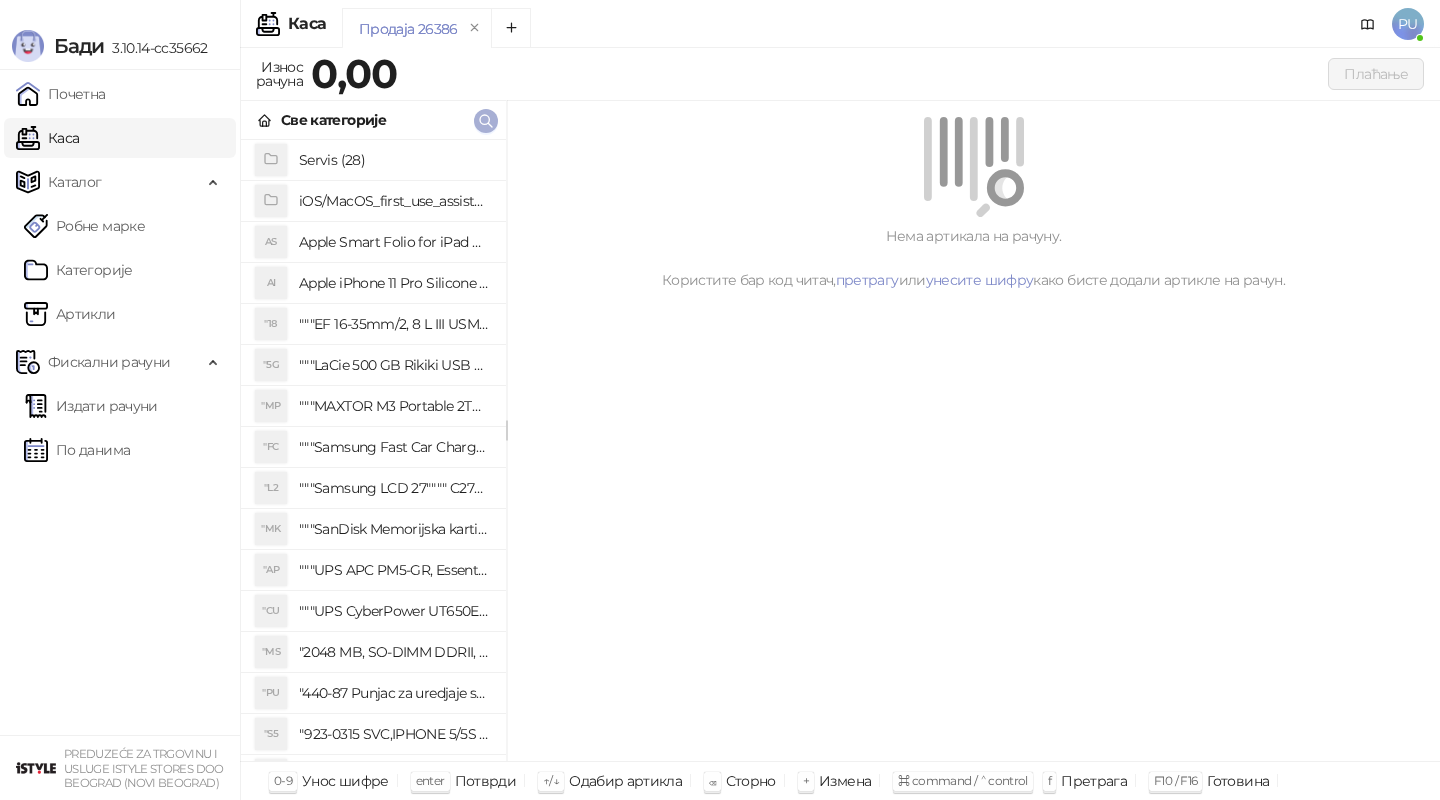 click 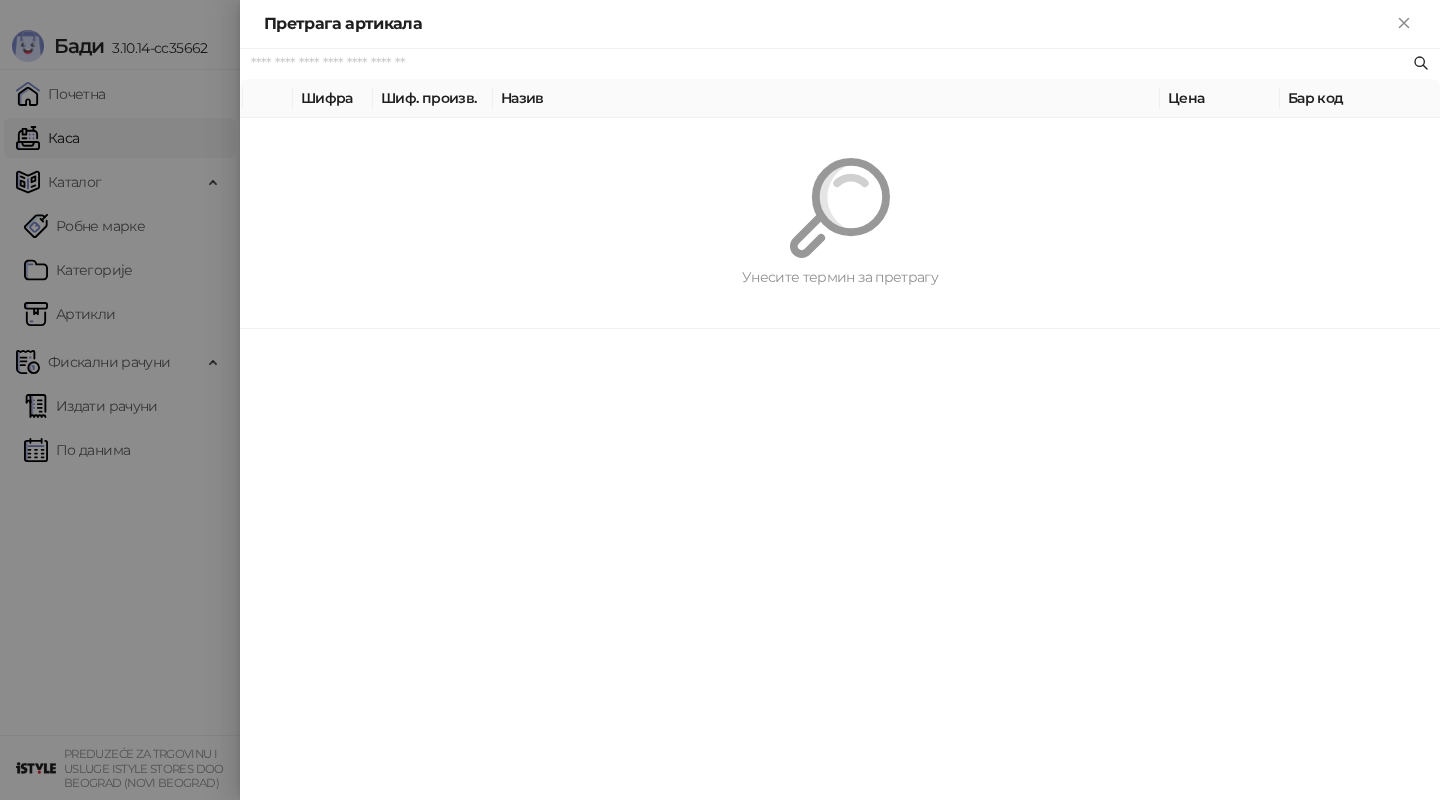 paste on "*********" 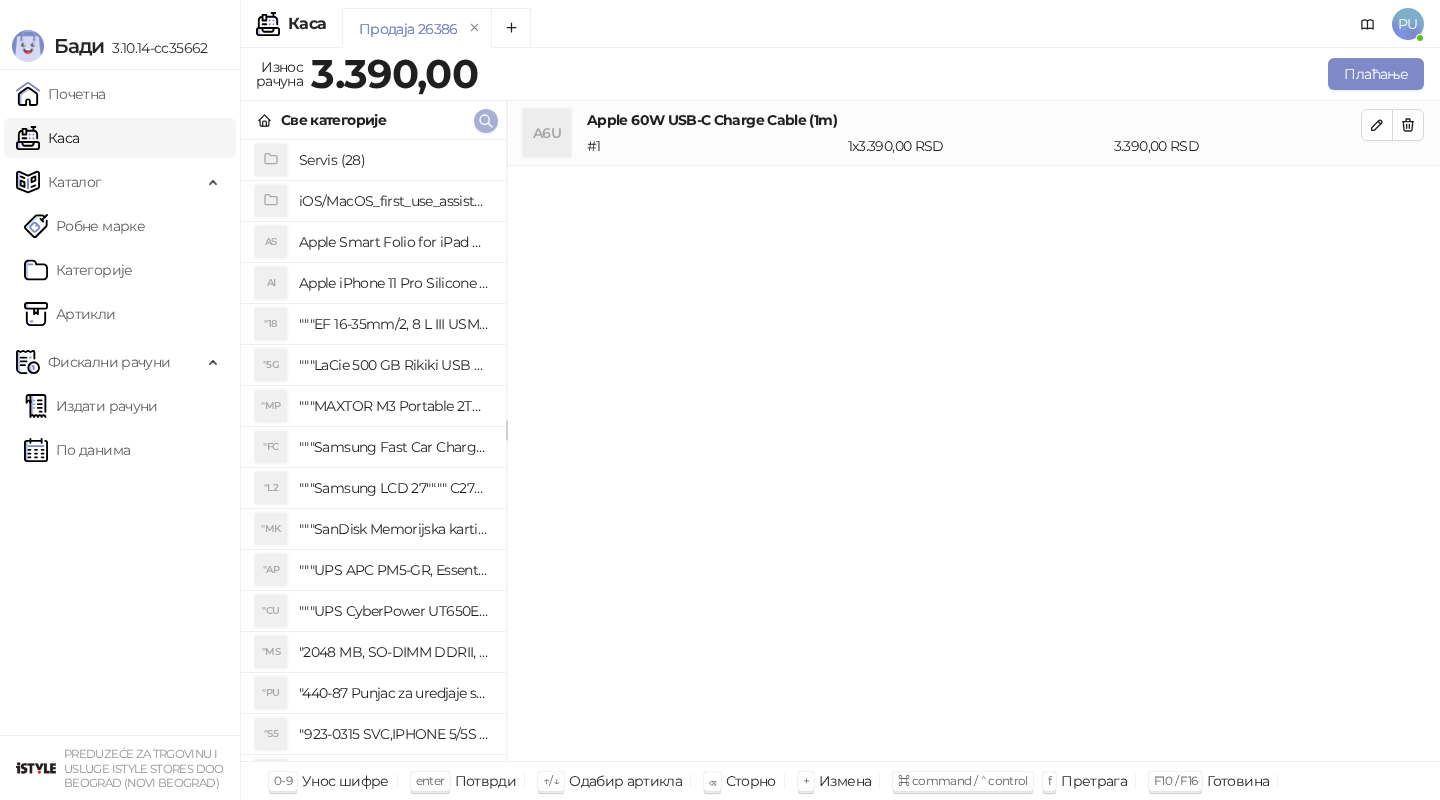 click 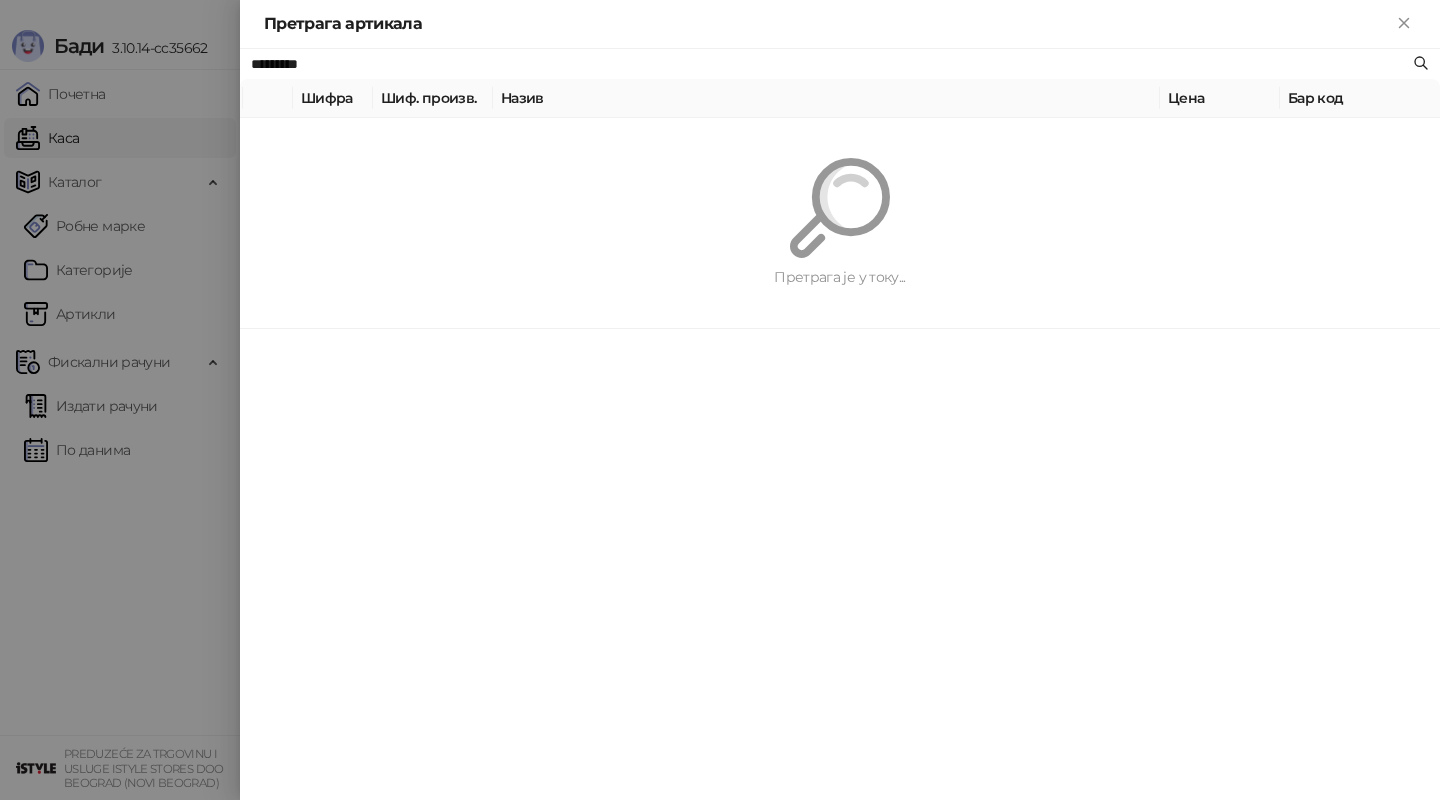 paste 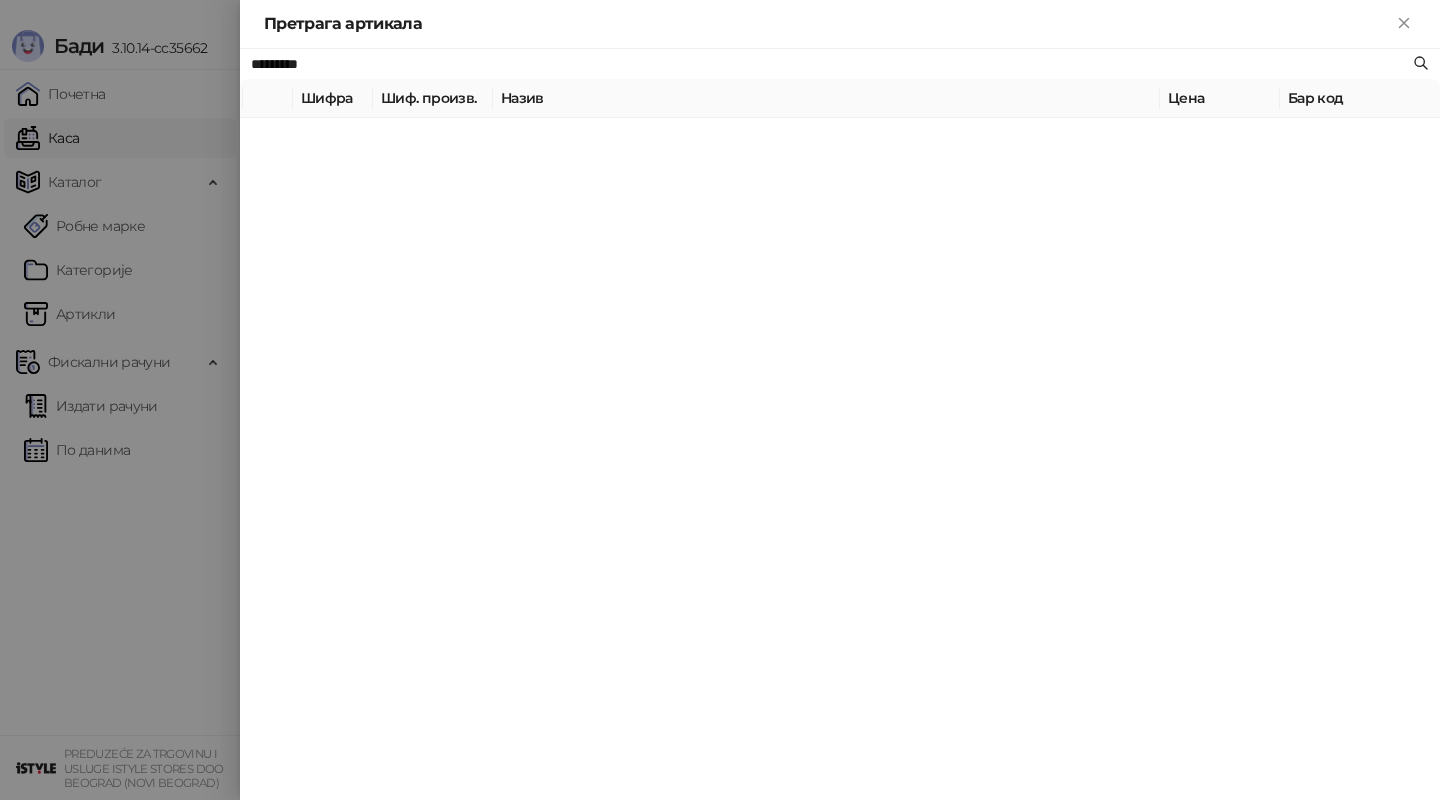 type on "*********" 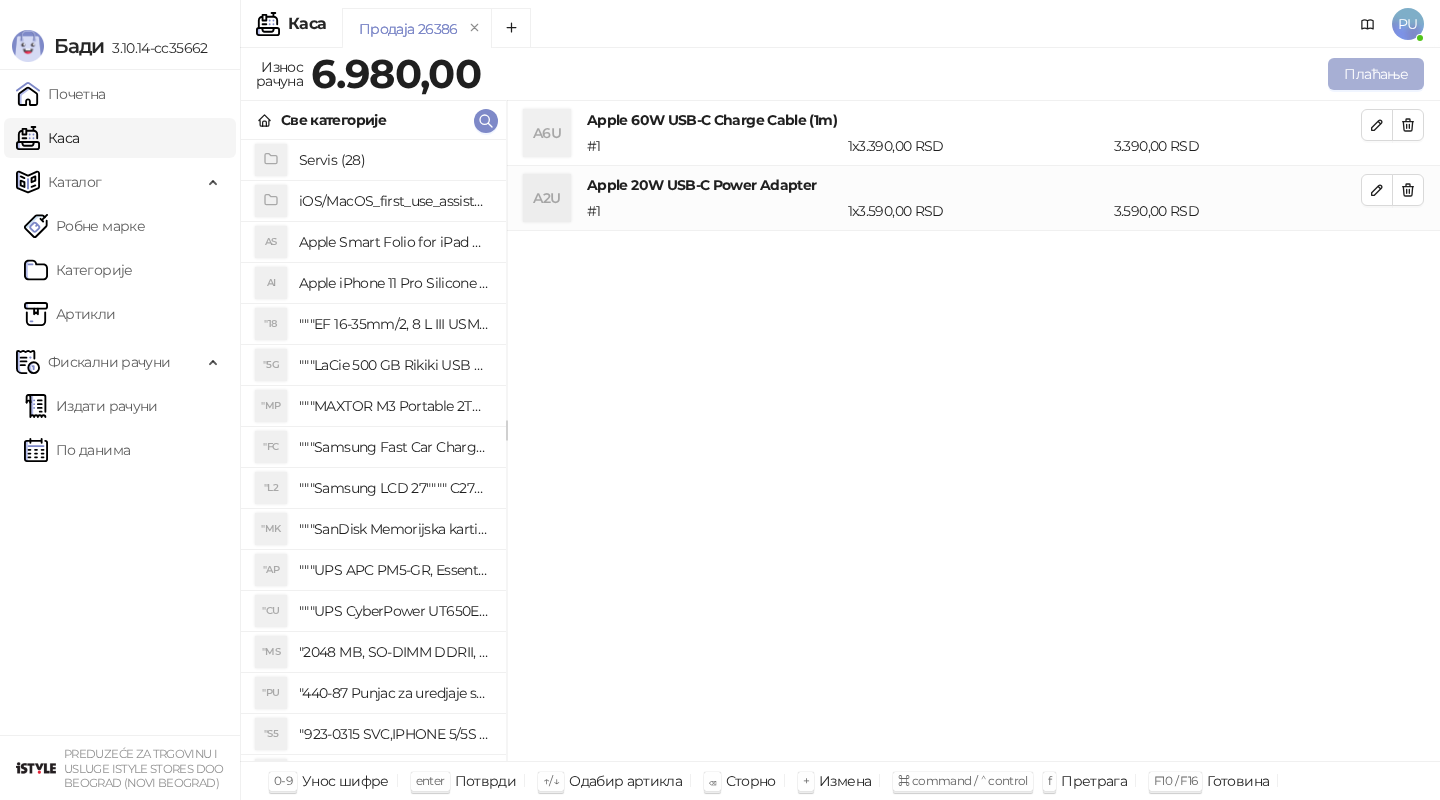 click on "Плаћање" at bounding box center [1376, 74] 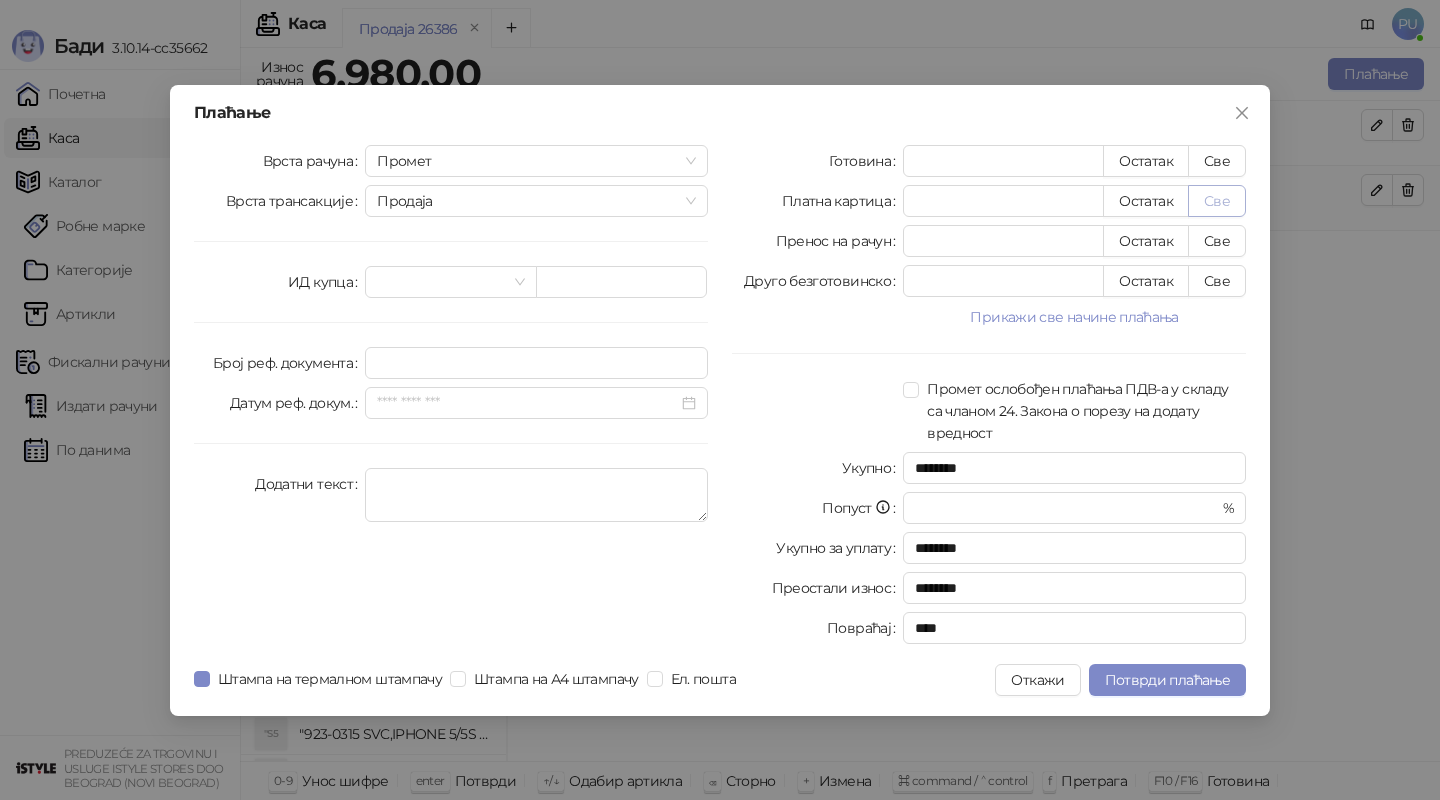 click on "Све" at bounding box center [1217, 201] 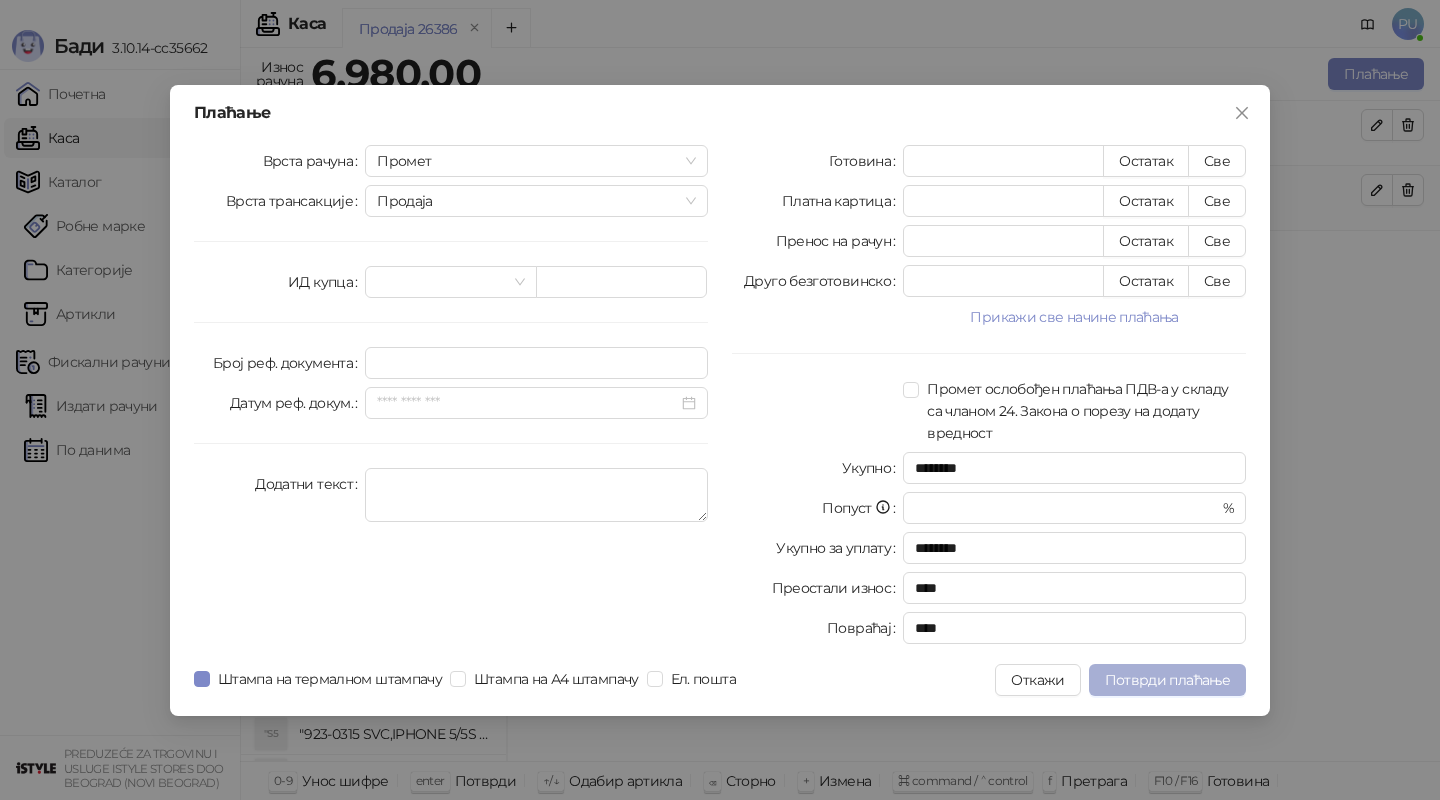 click on "Потврди плаћање" at bounding box center (1167, 680) 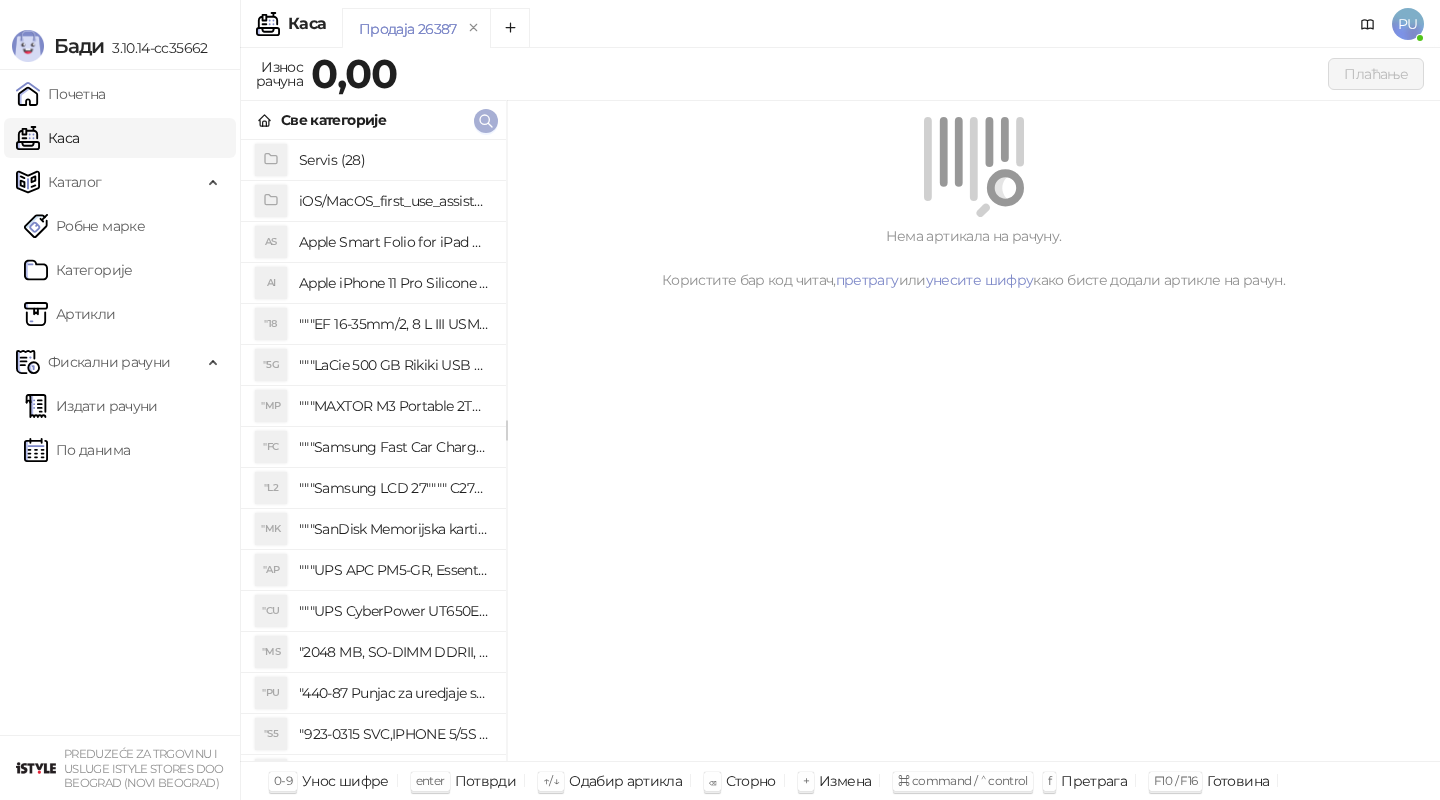 click 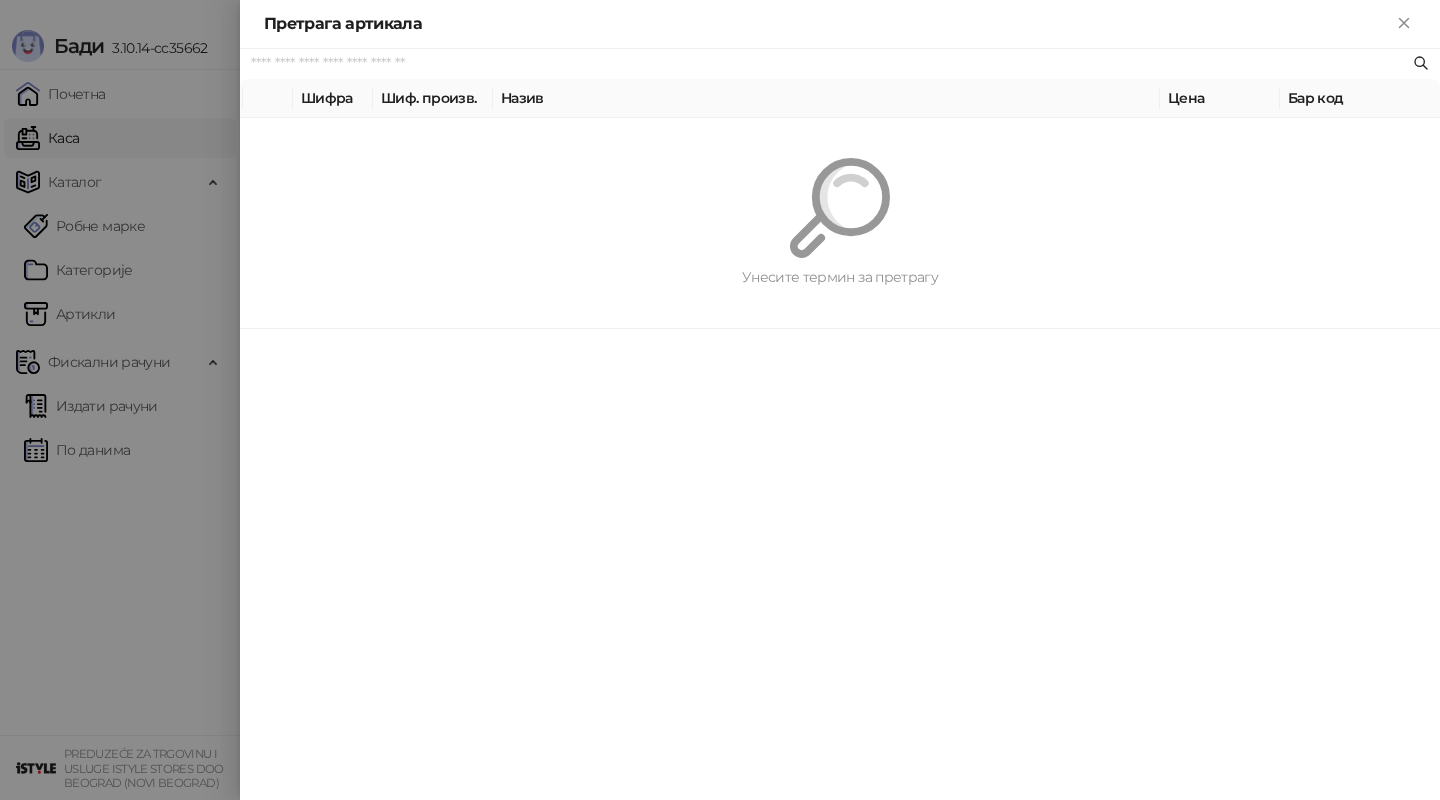 paste on "*********" 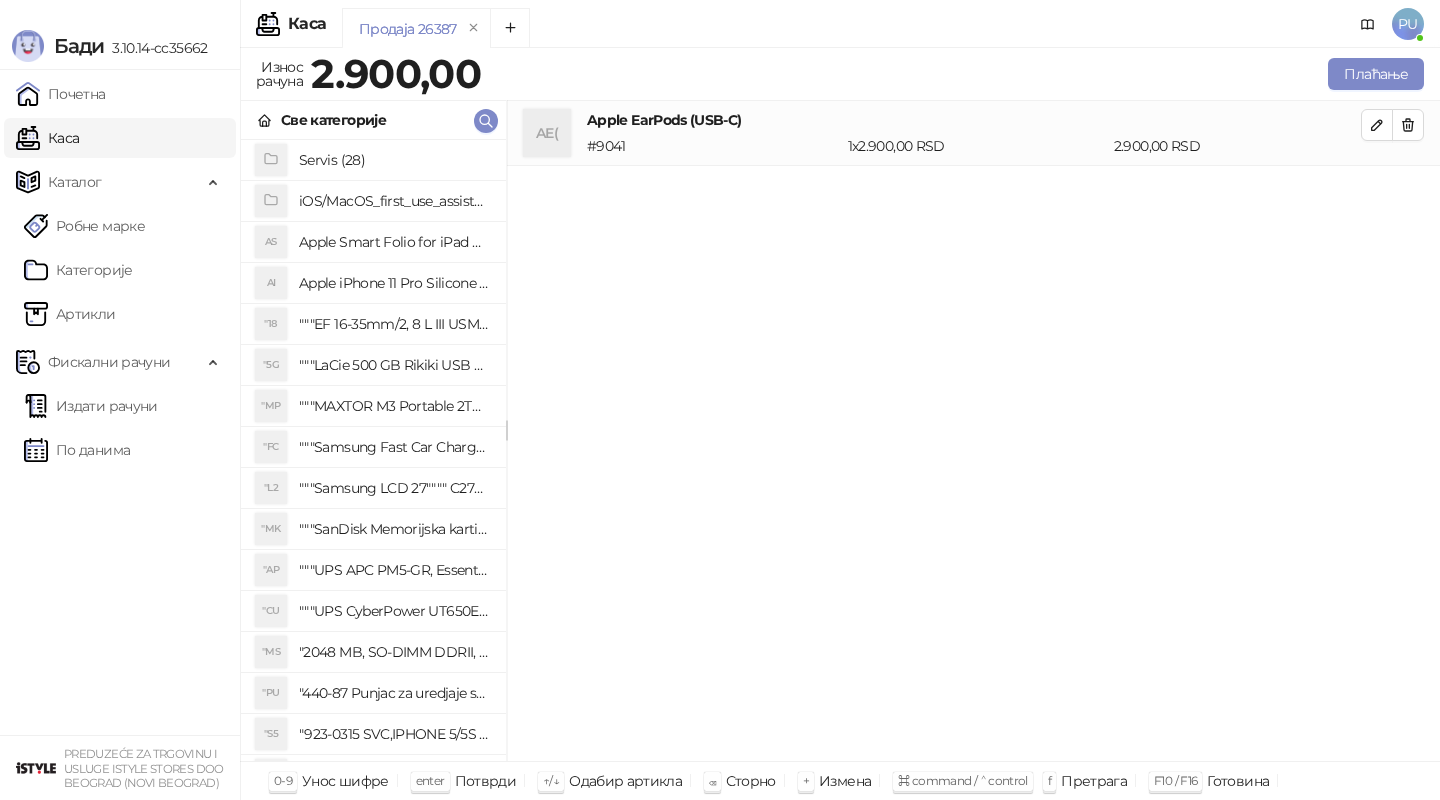click on "Све категорије" at bounding box center [373, 120] 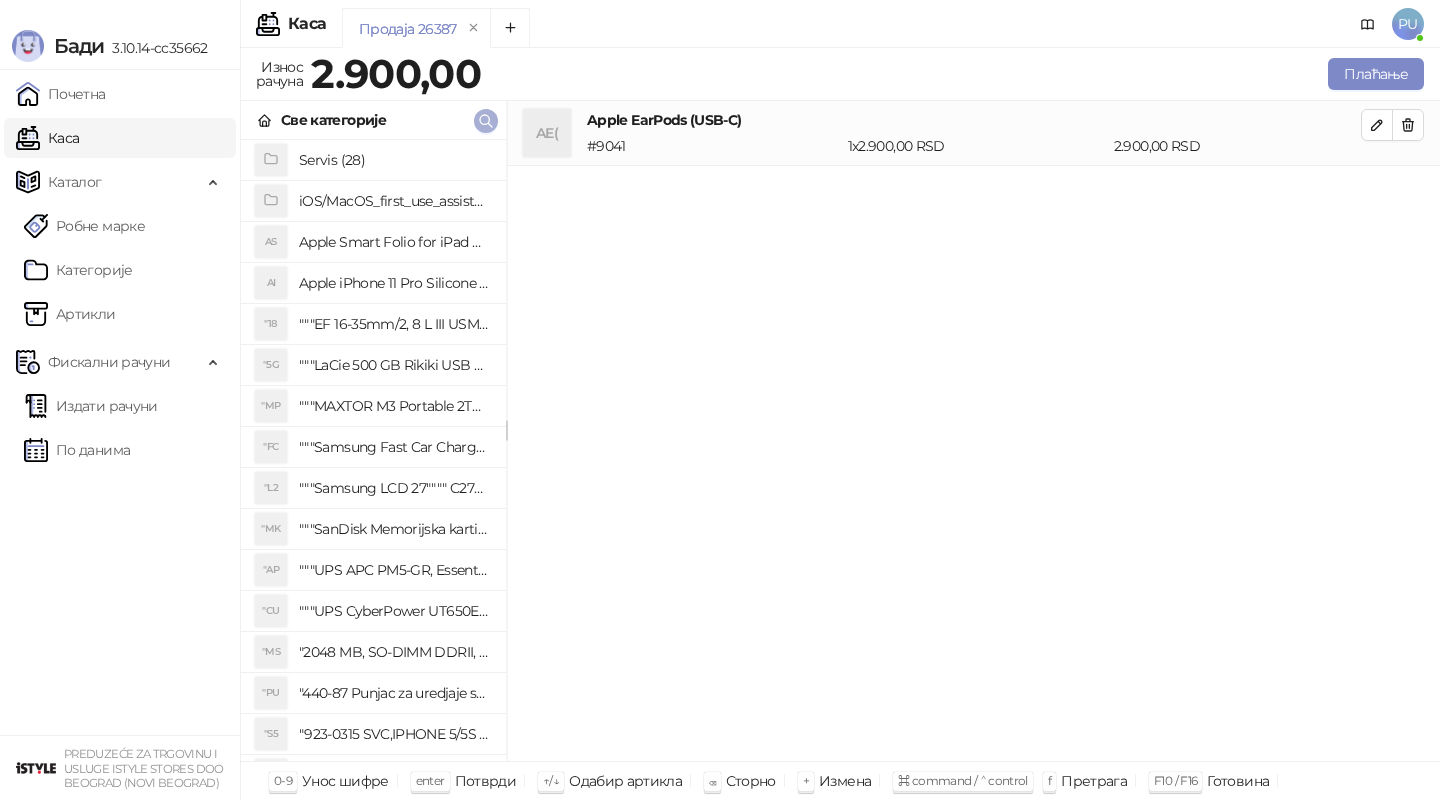 click 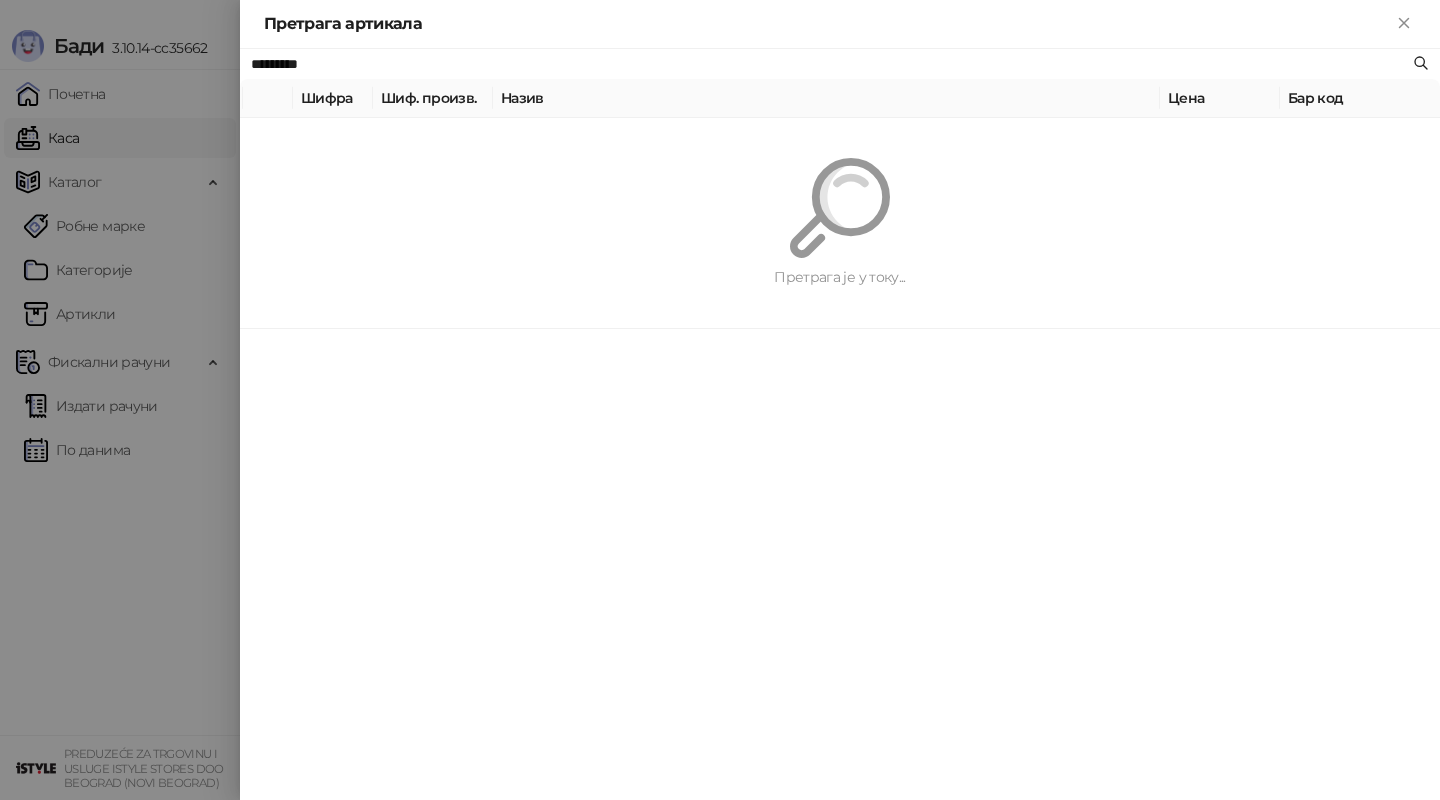 paste 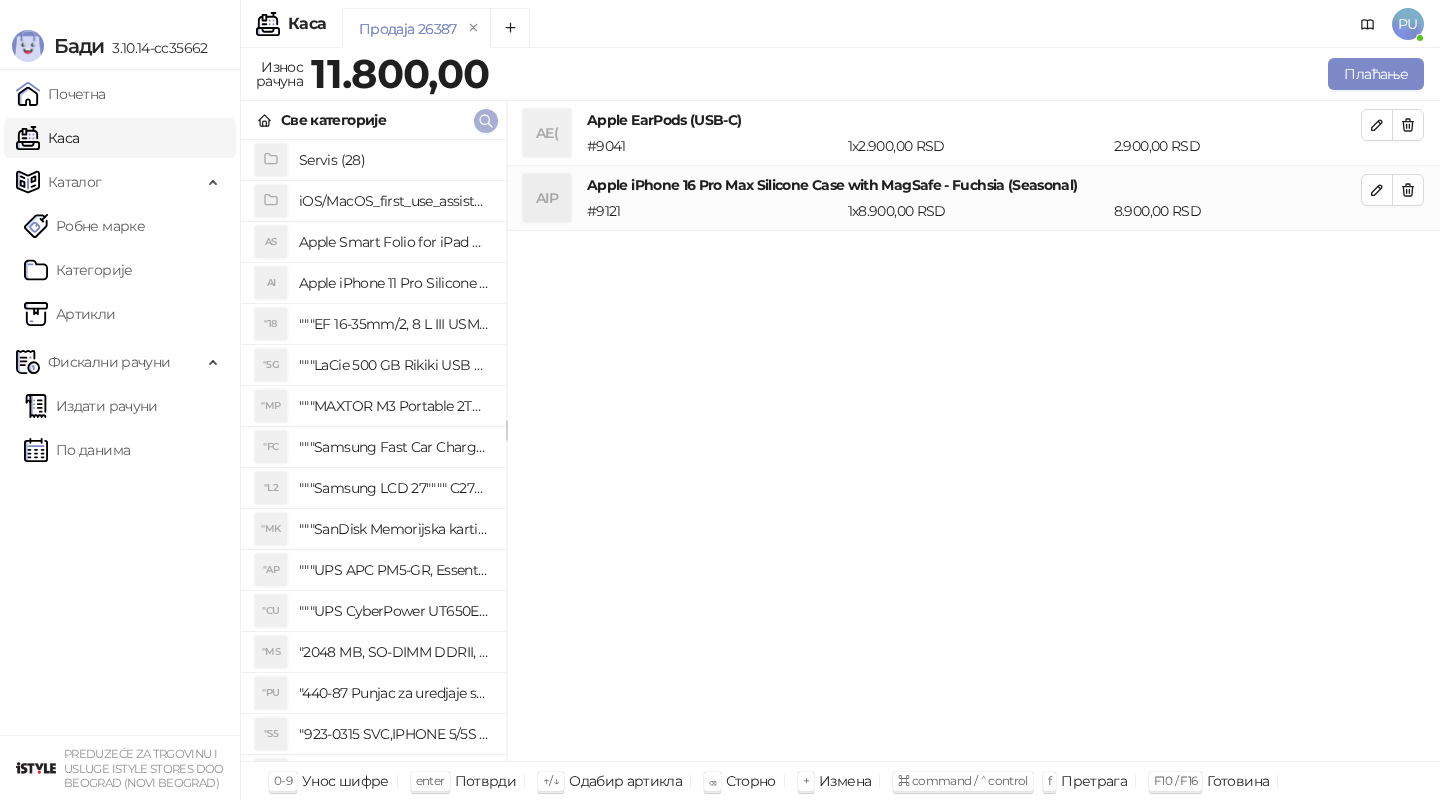 click 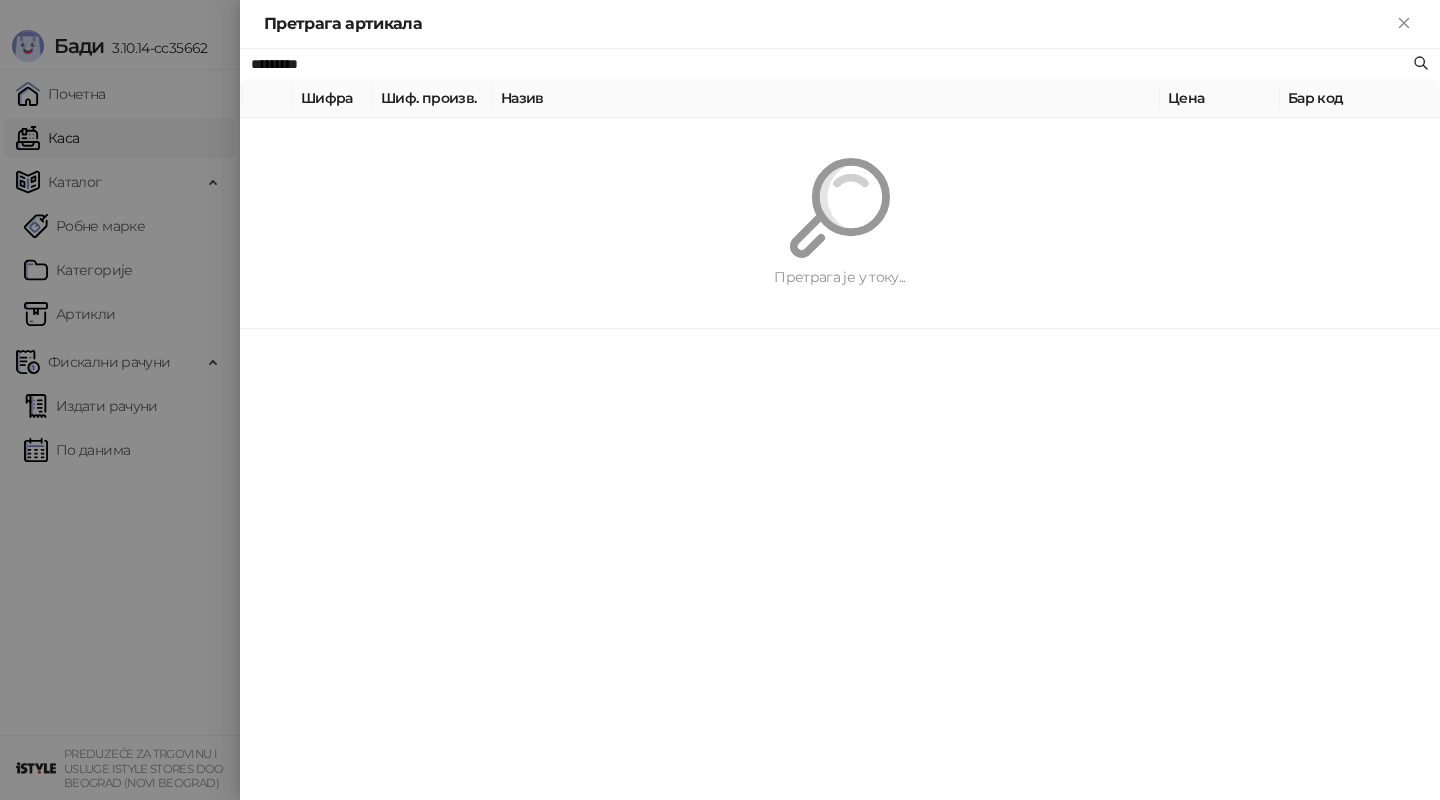 paste 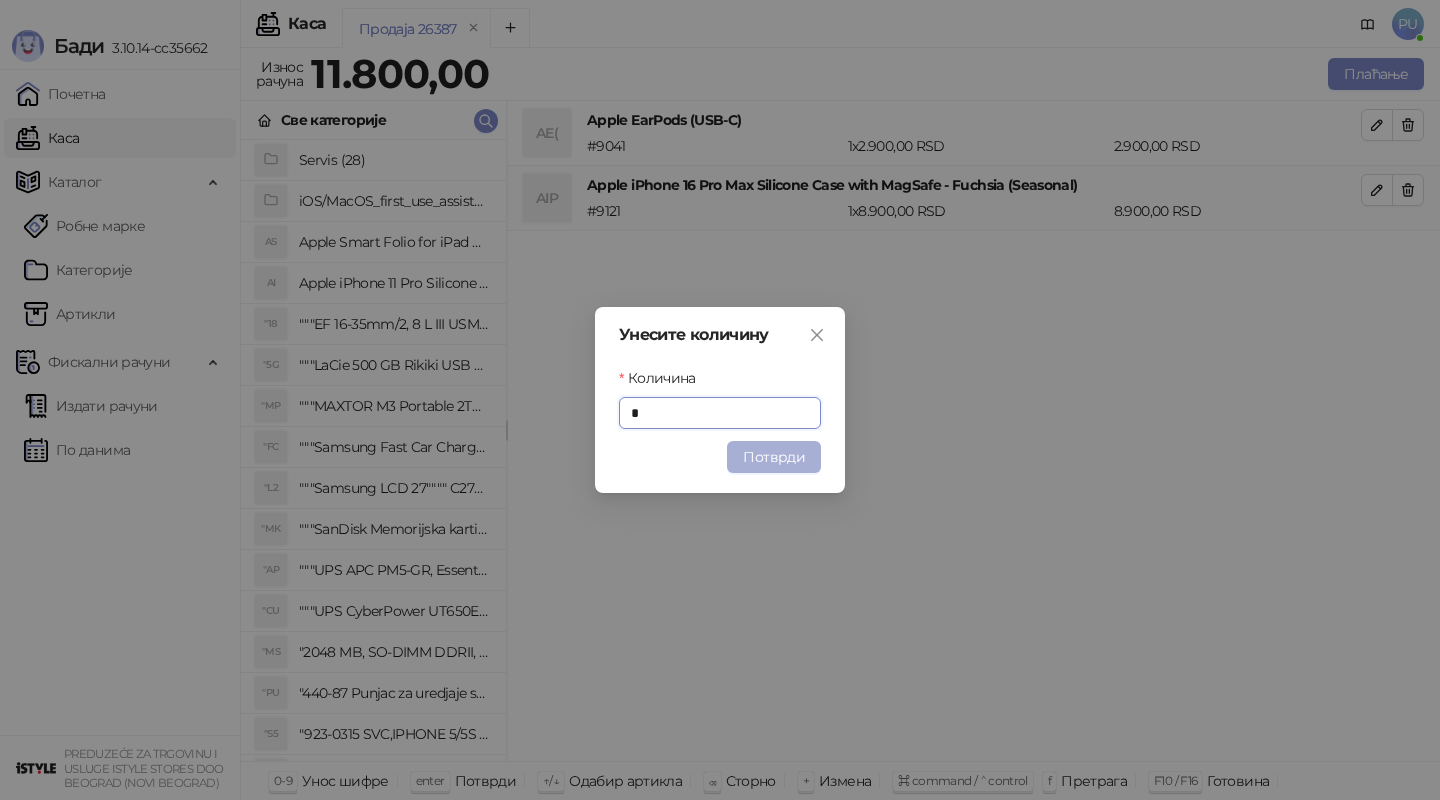 click on "Потврди" at bounding box center [774, 457] 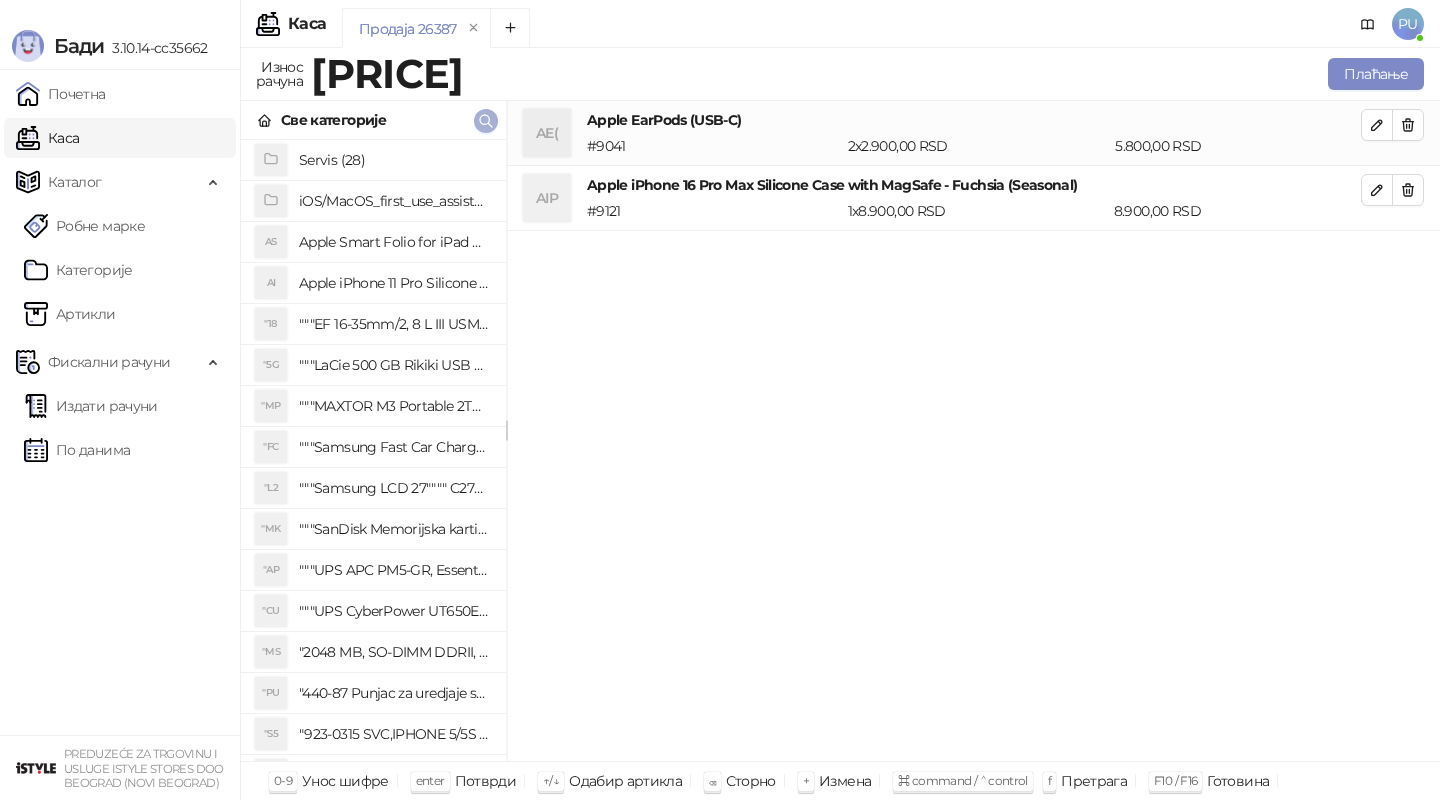 click at bounding box center (486, 121) 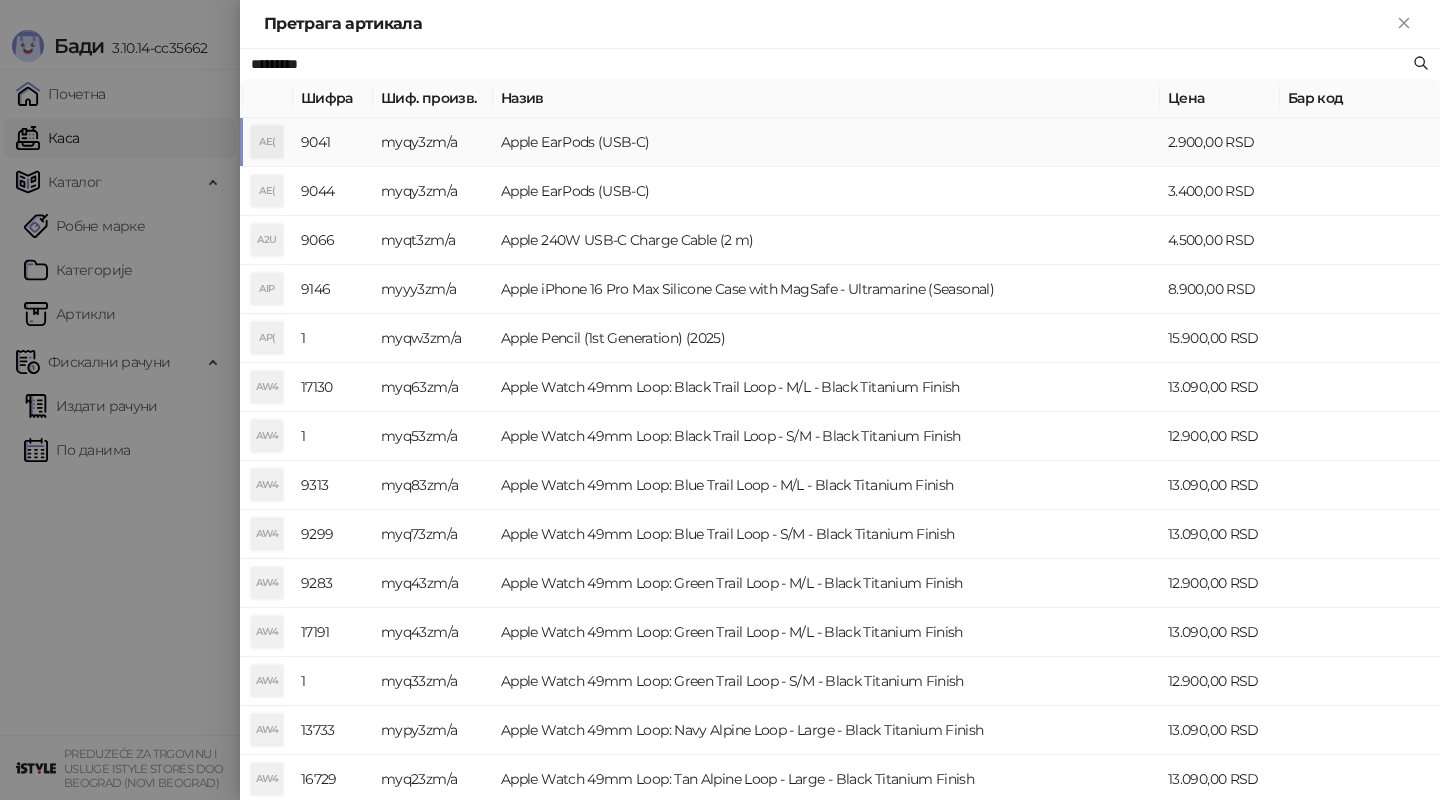 paste on "**********" 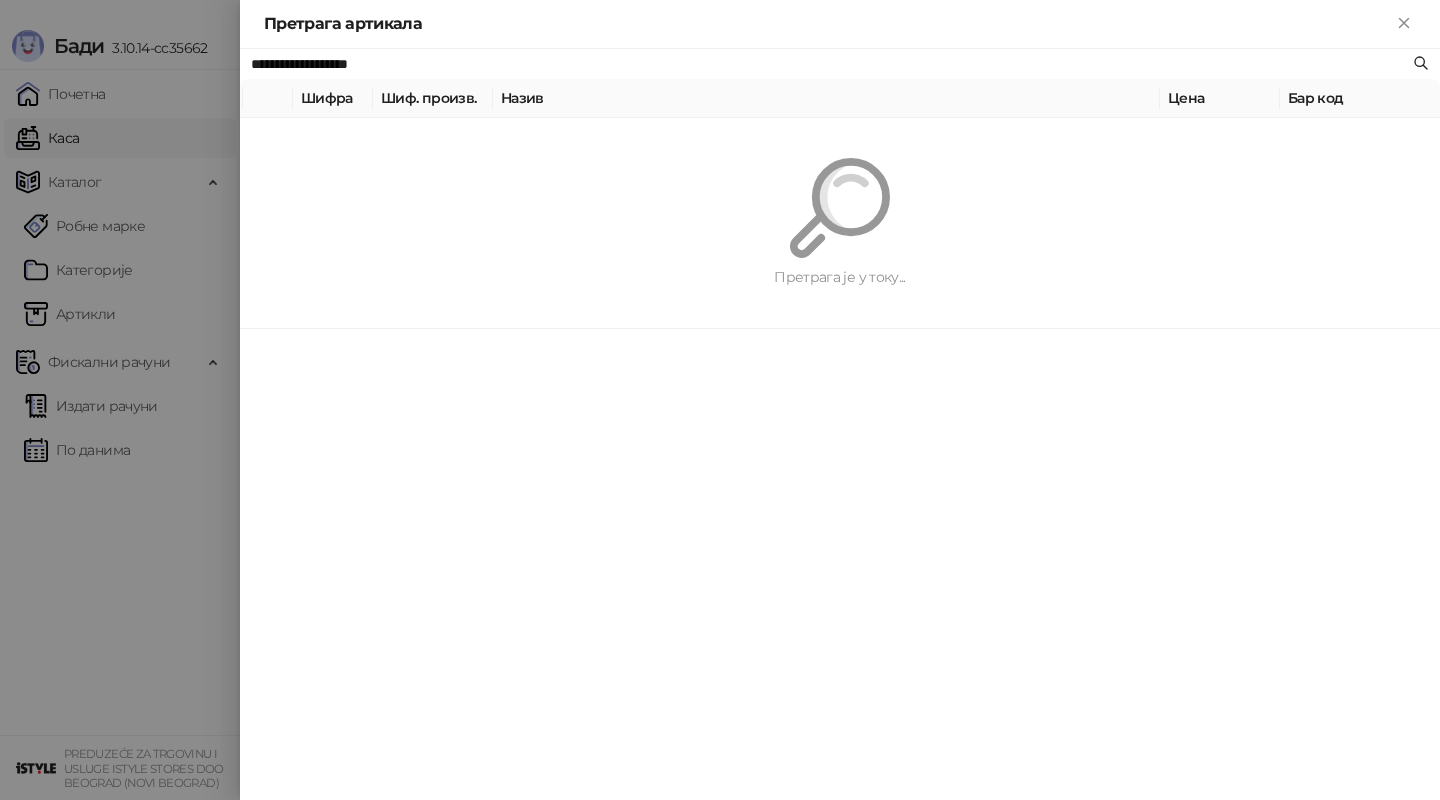 type on "**********" 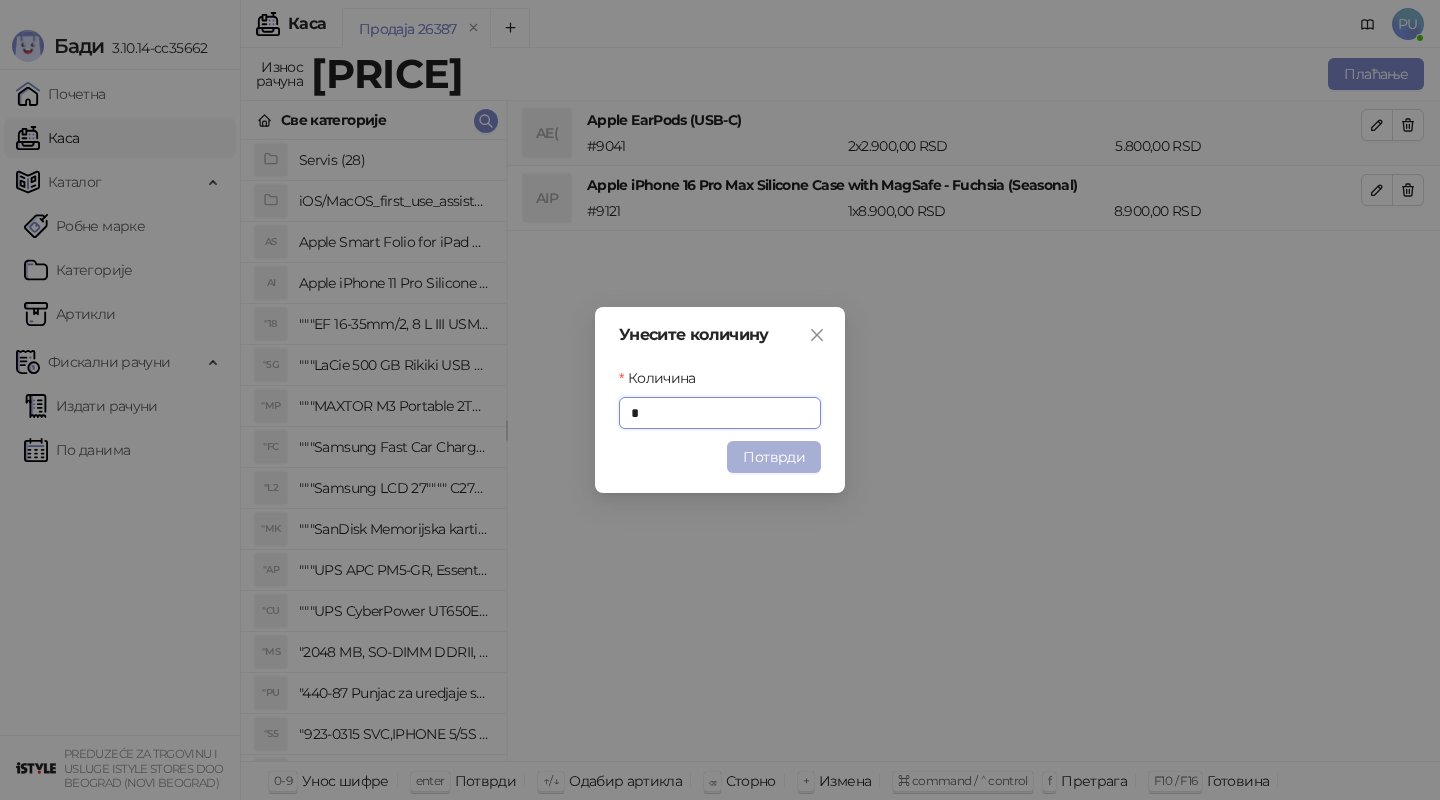 click on "Потврди" at bounding box center [774, 457] 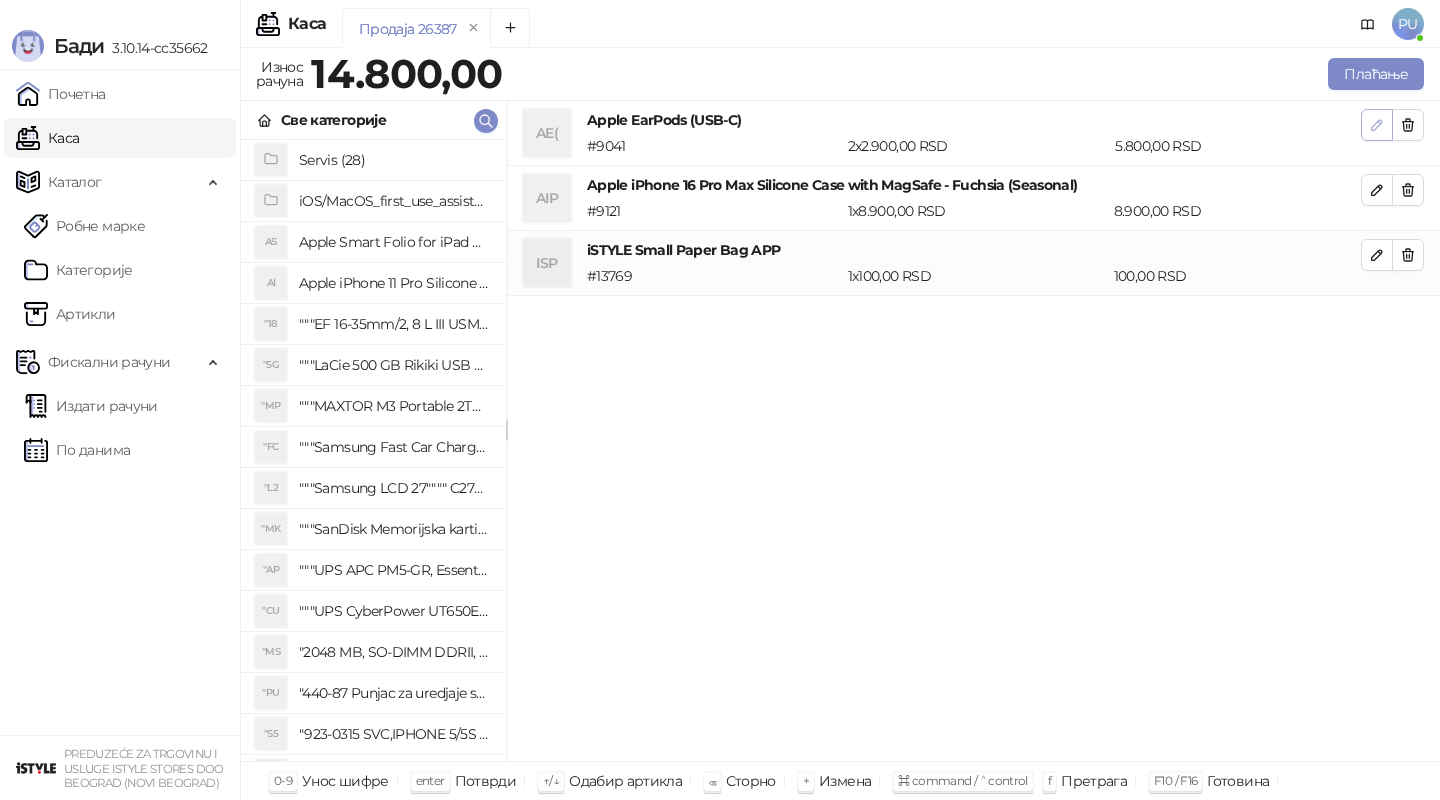 click 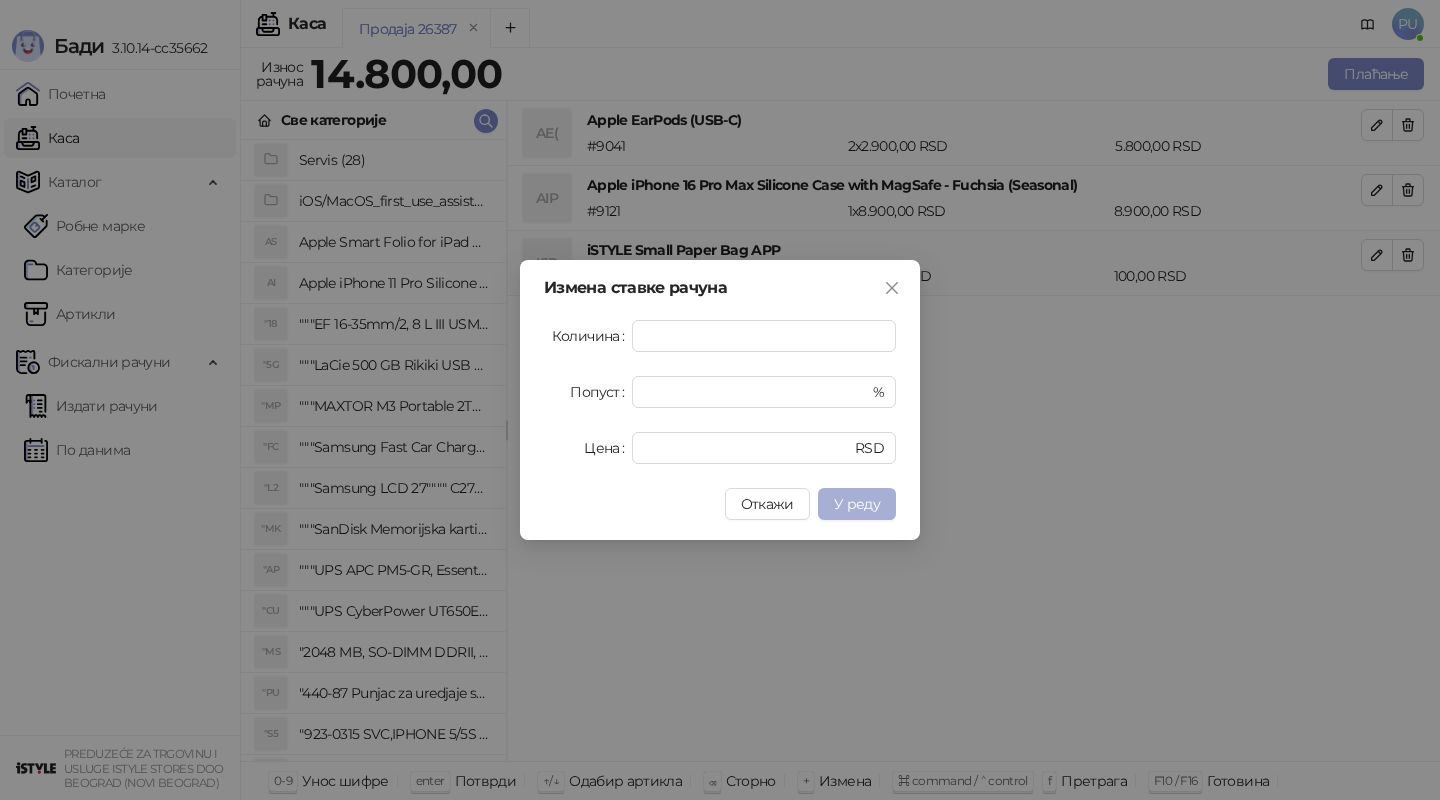 type on "*" 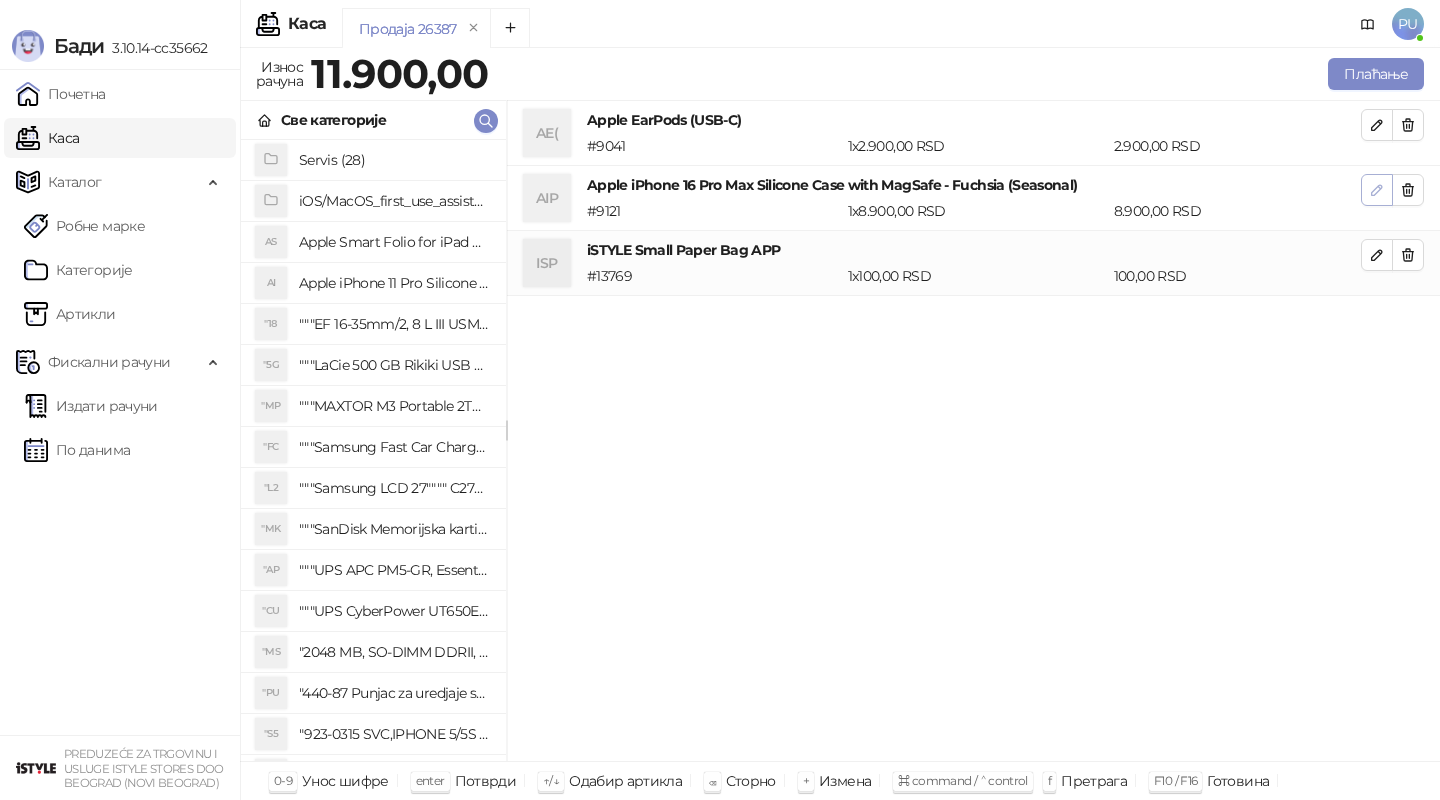 click 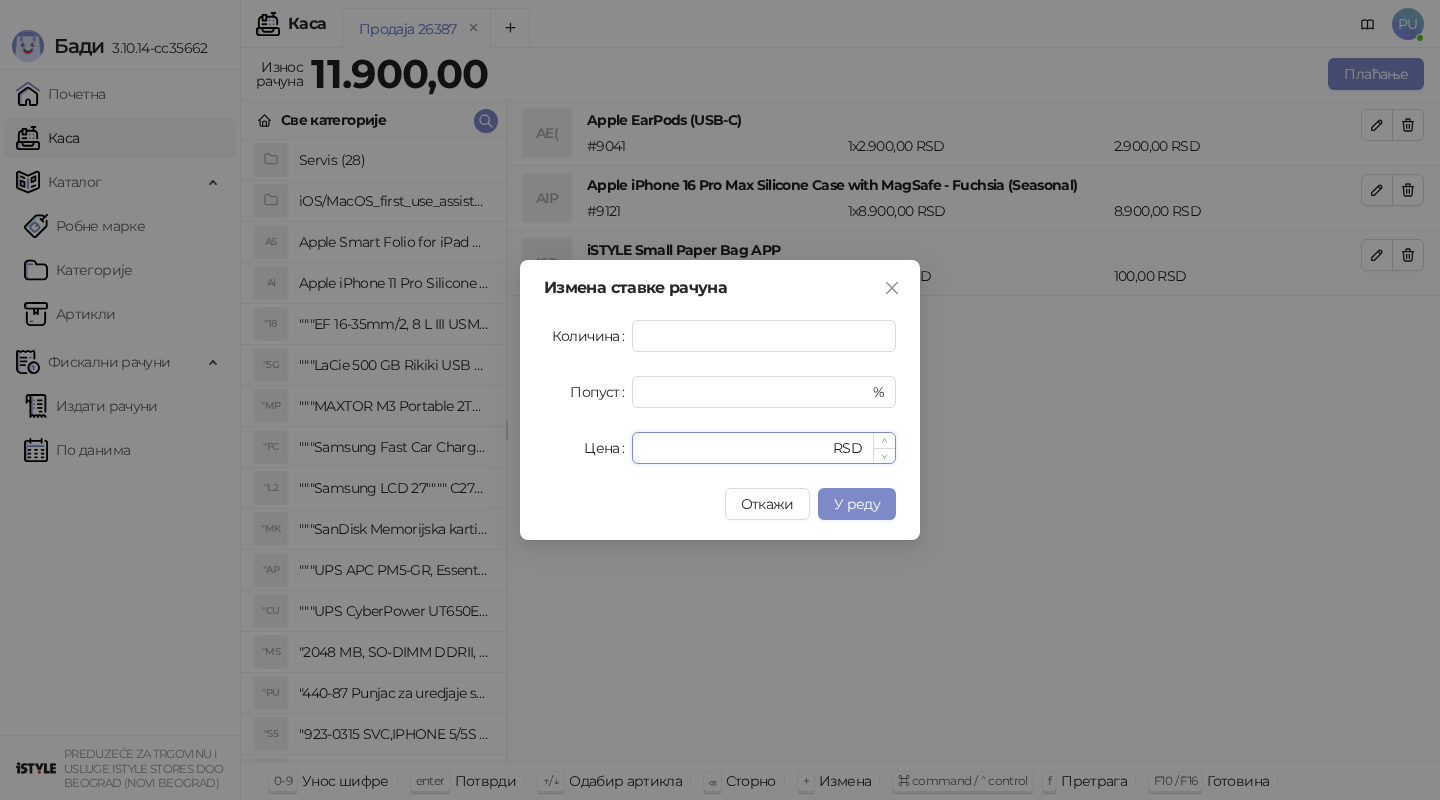 click on "****" at bounding box center [736, 448] 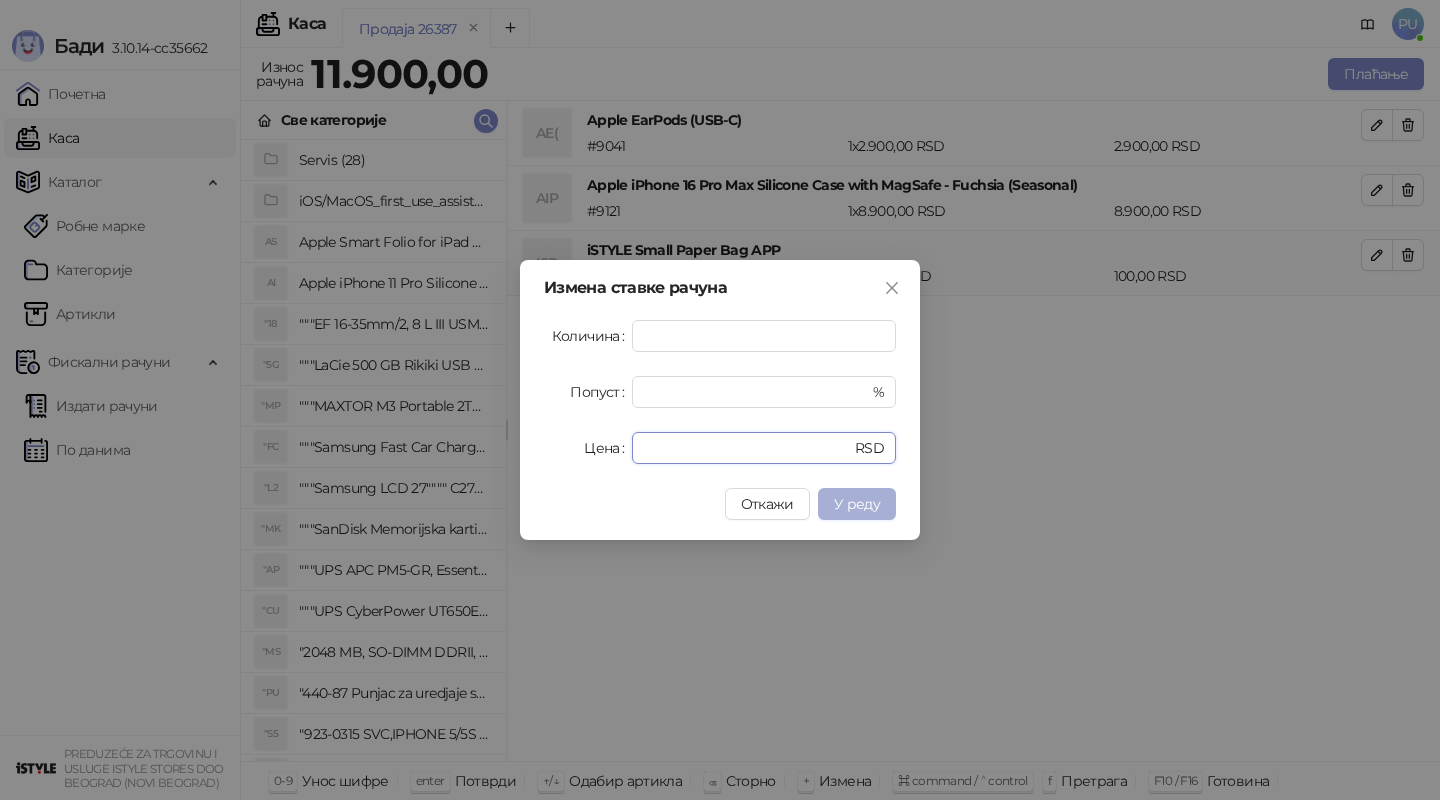 type on "****" 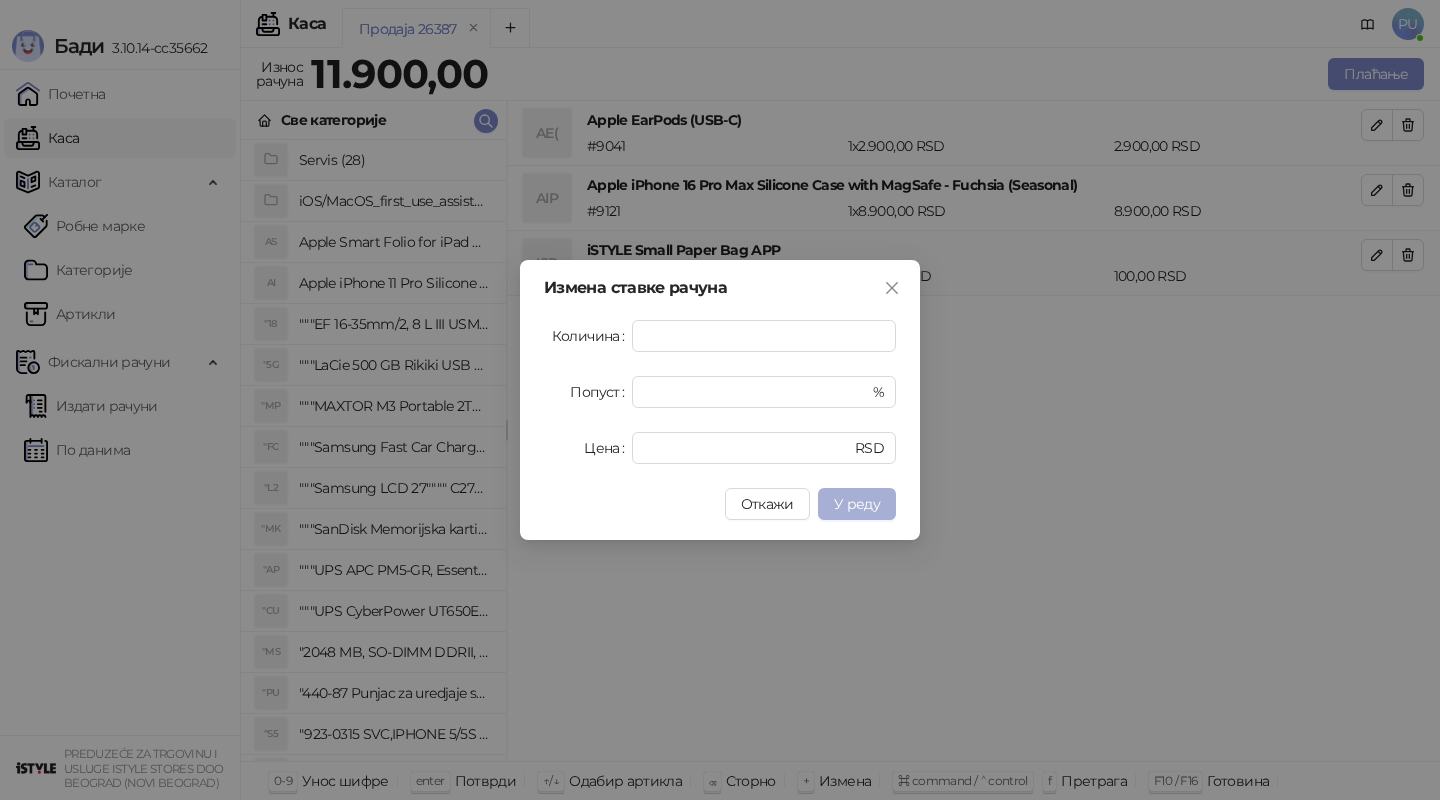 click on "У реду" at bounding box center (857, 504) 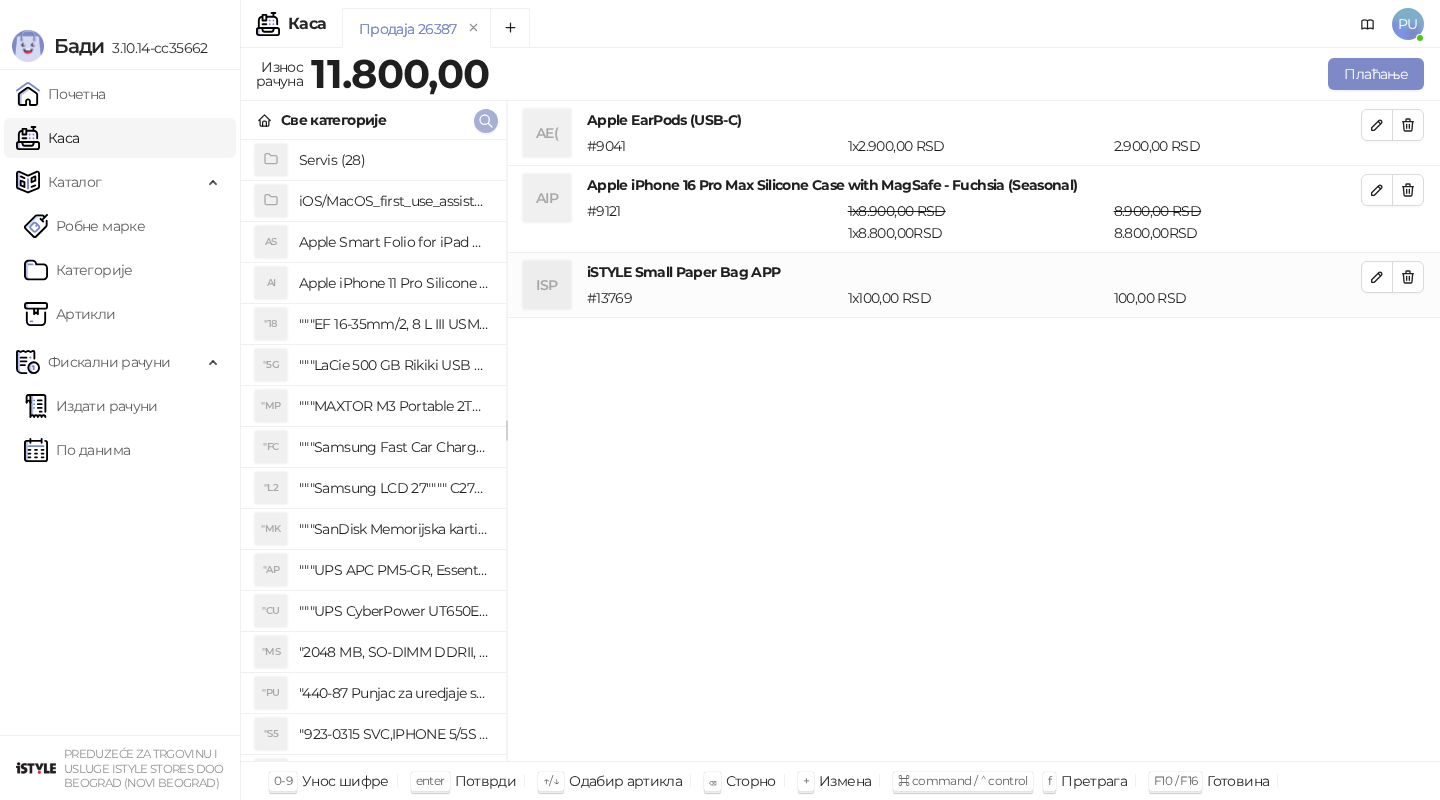 click 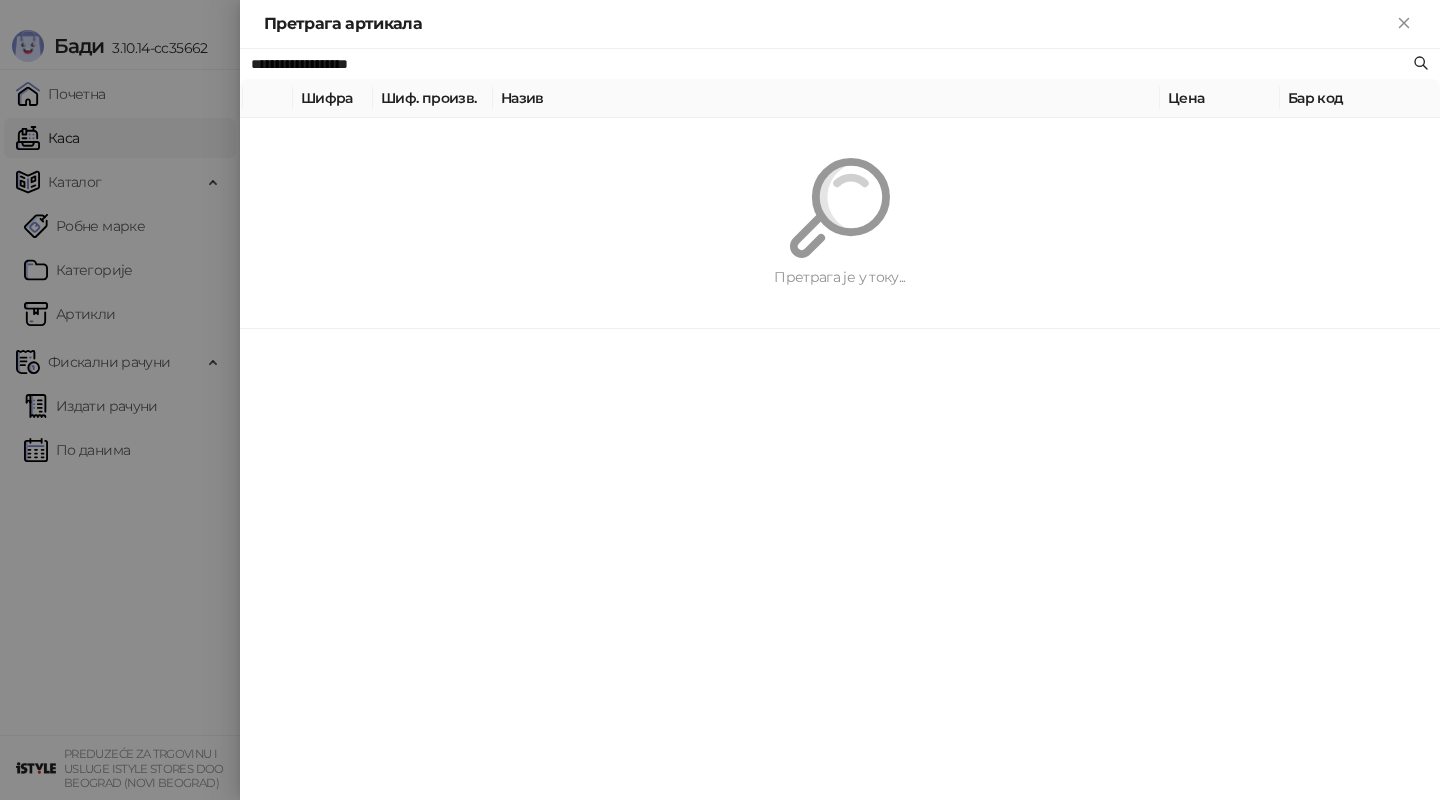paste on "******" 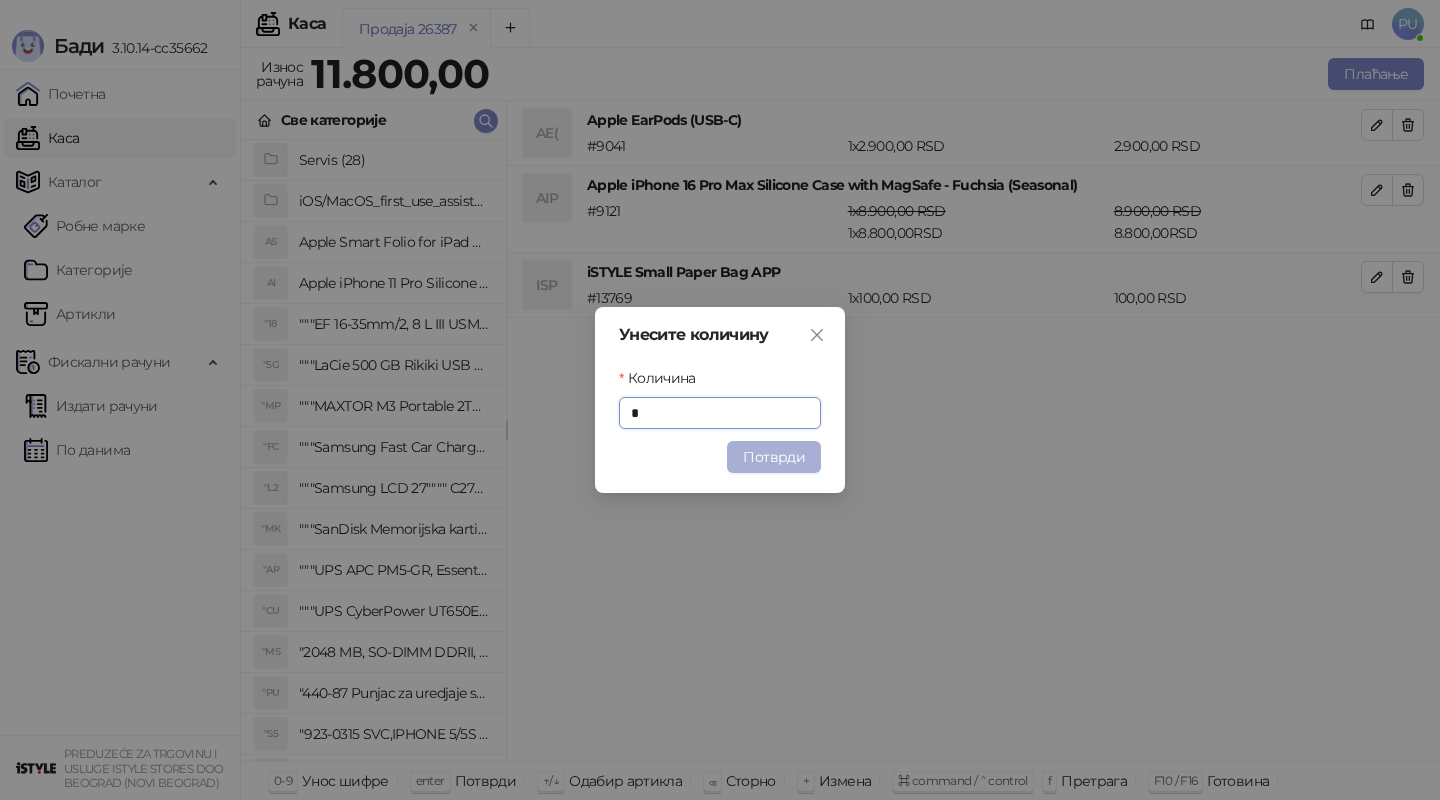 click on "Потврди" at bounding box center [774, 457] 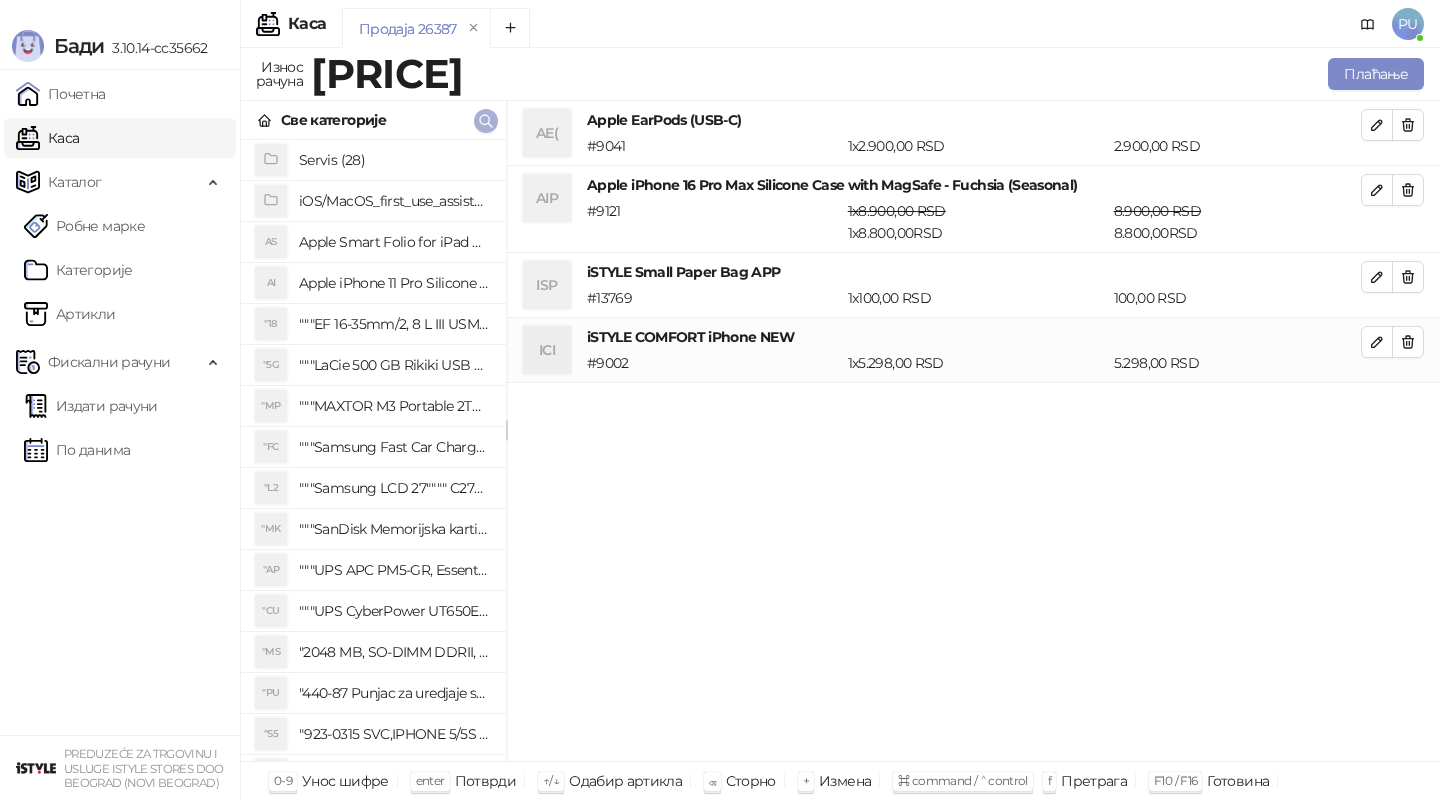 click at bounding box center [486, 121] 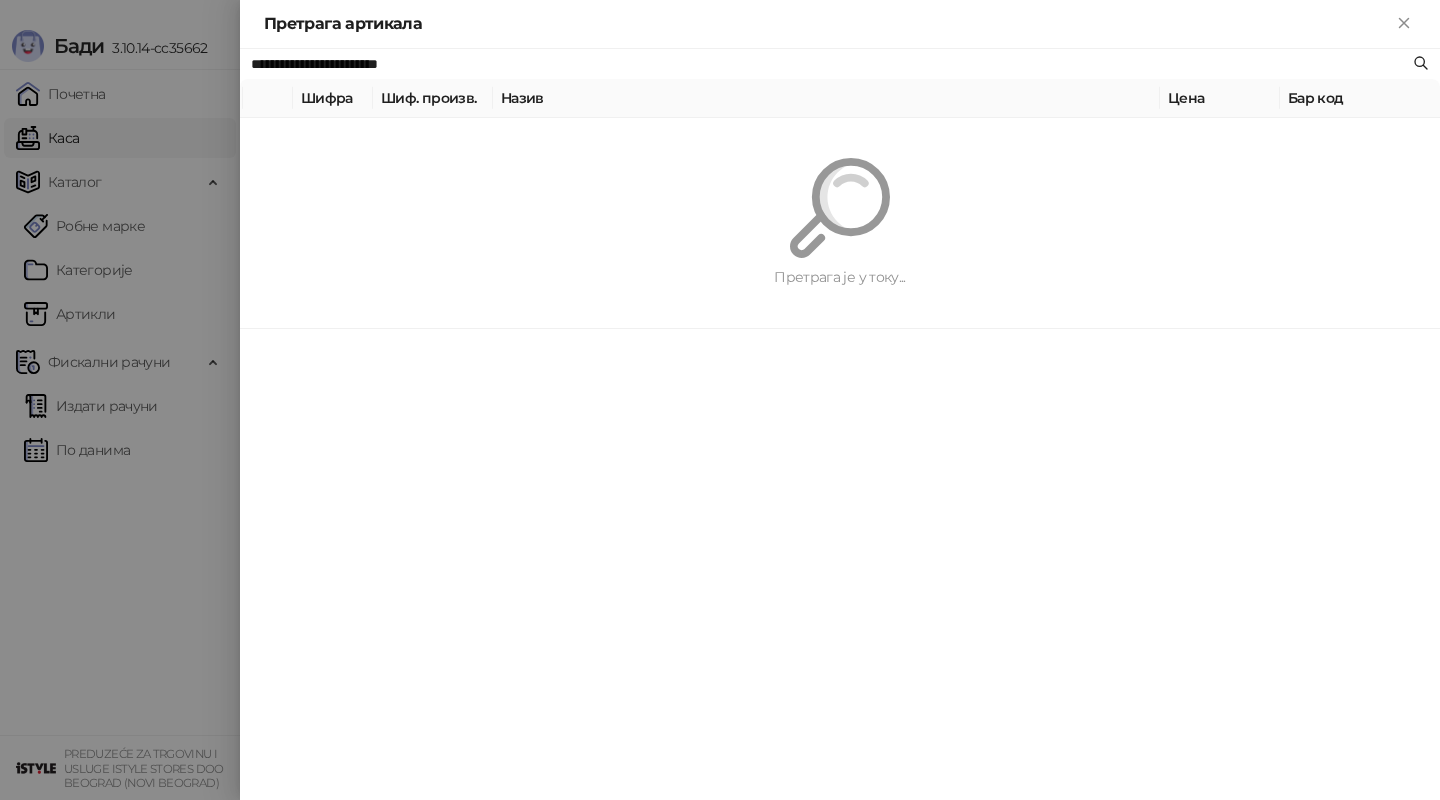 paste 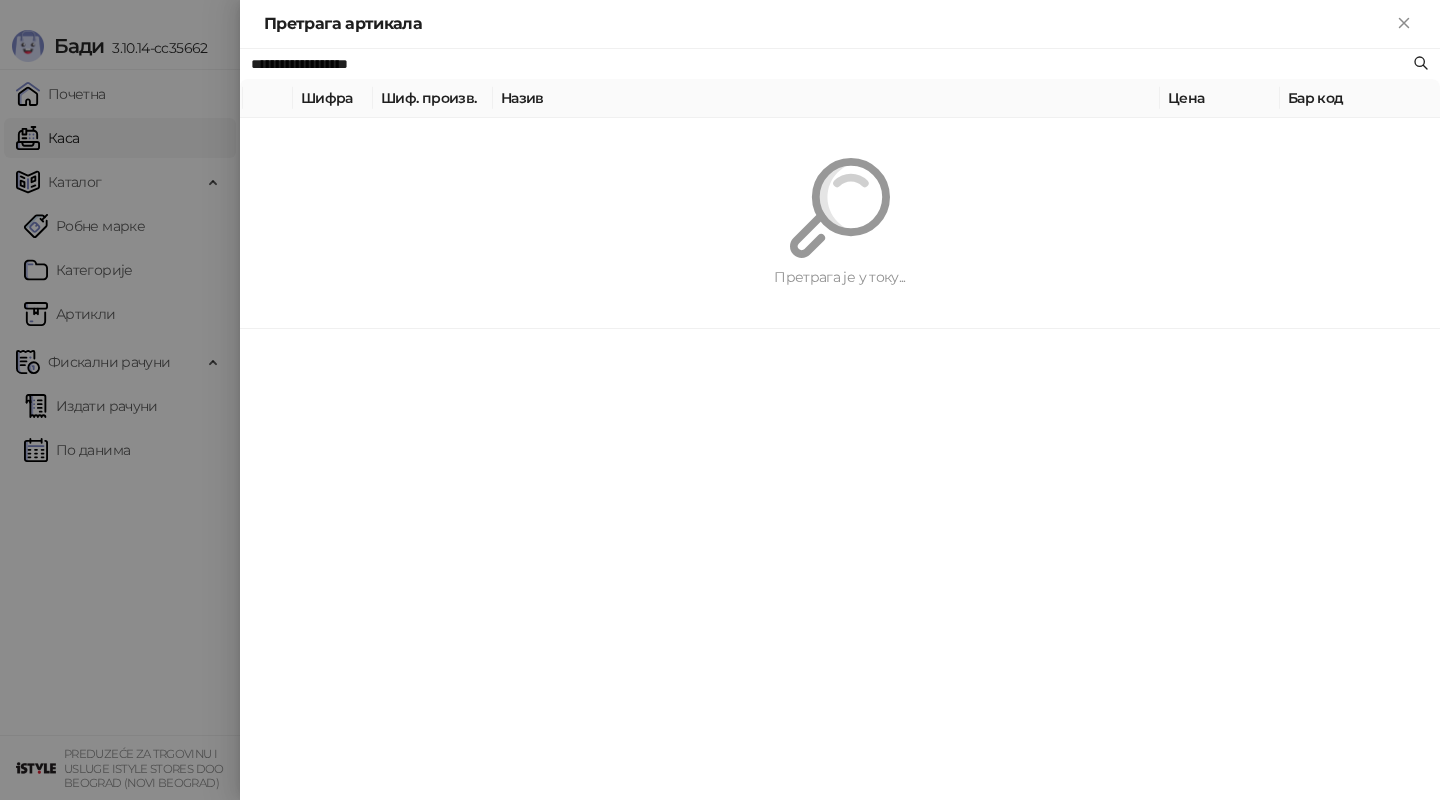 type on "**********" 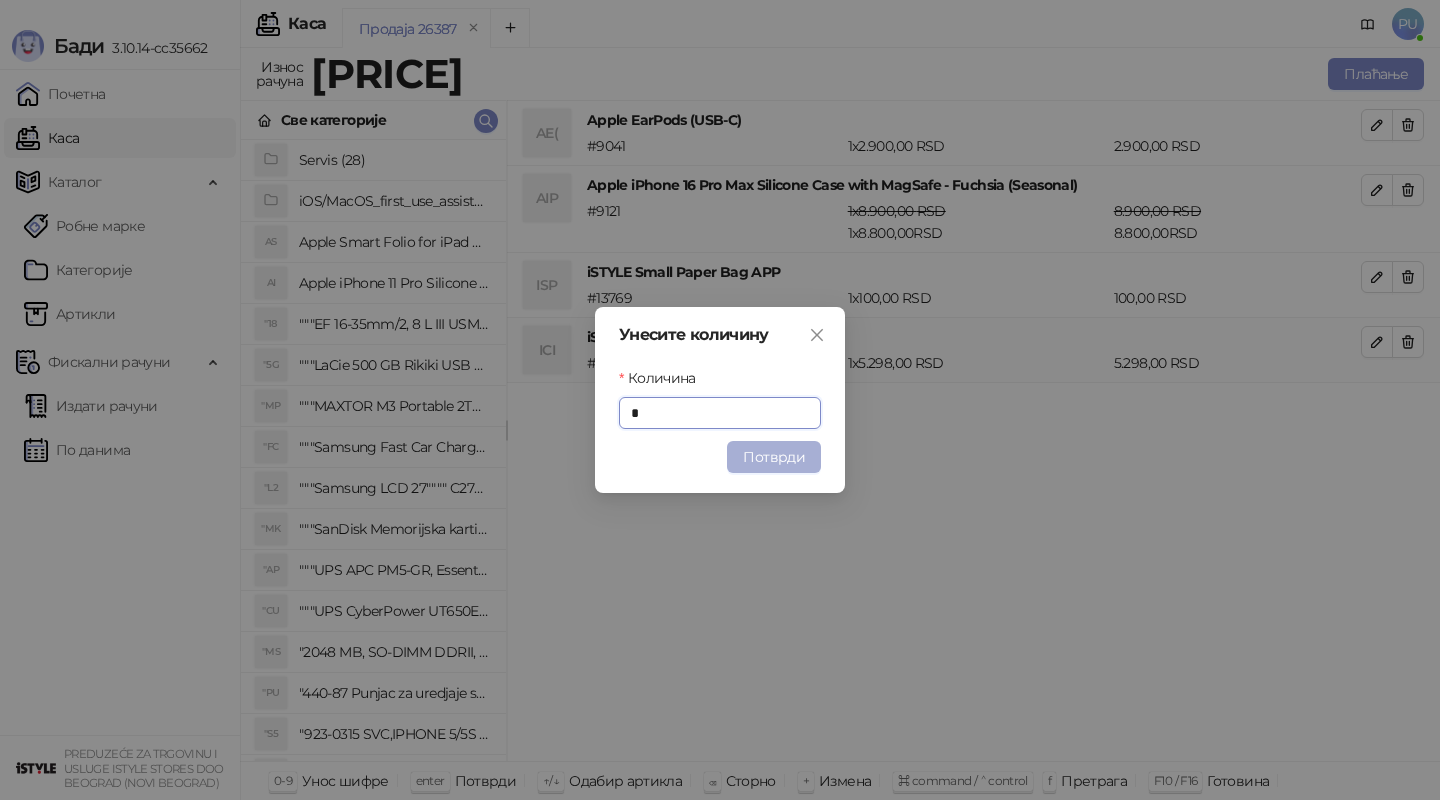 click on "Потврди" at bounding box center (774, 457) 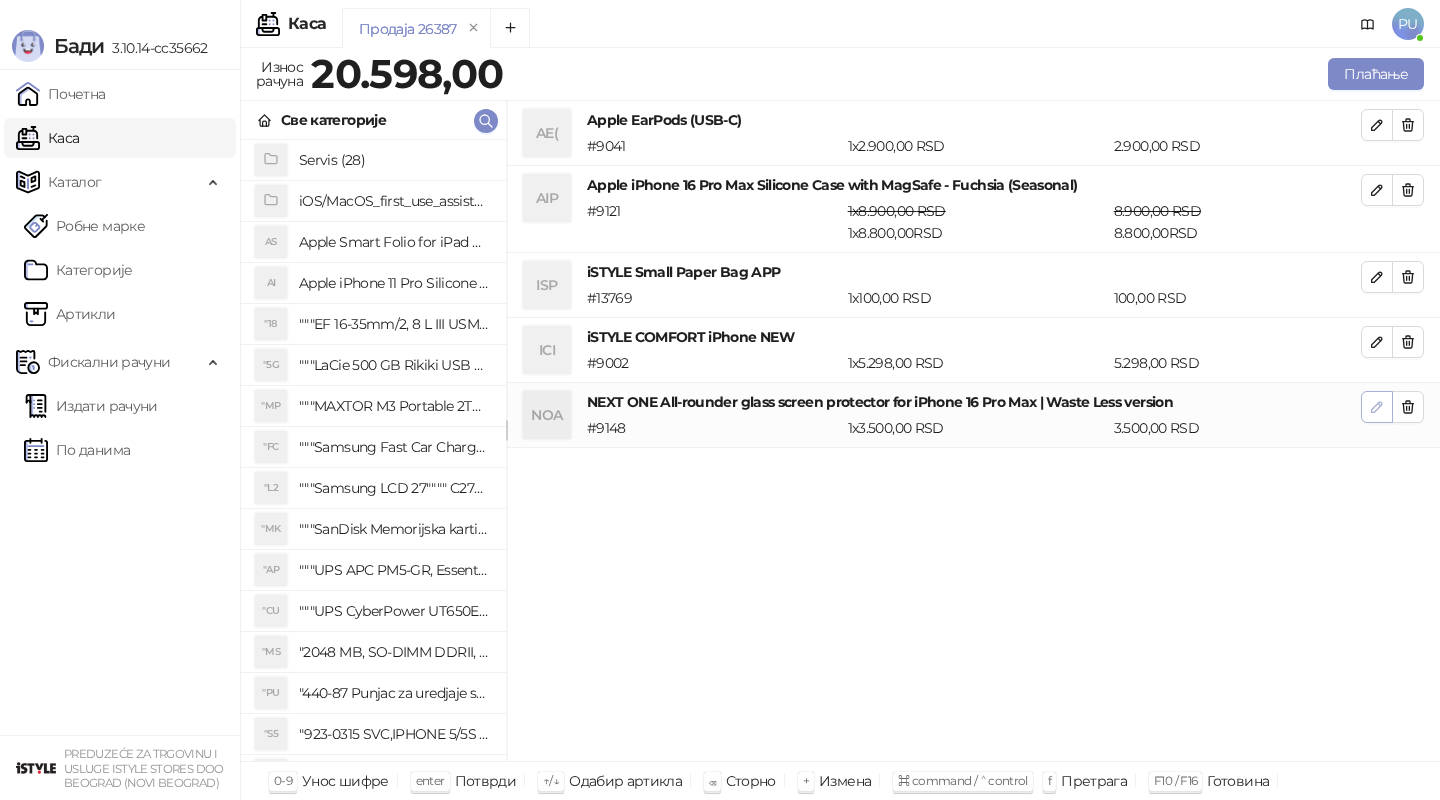 click 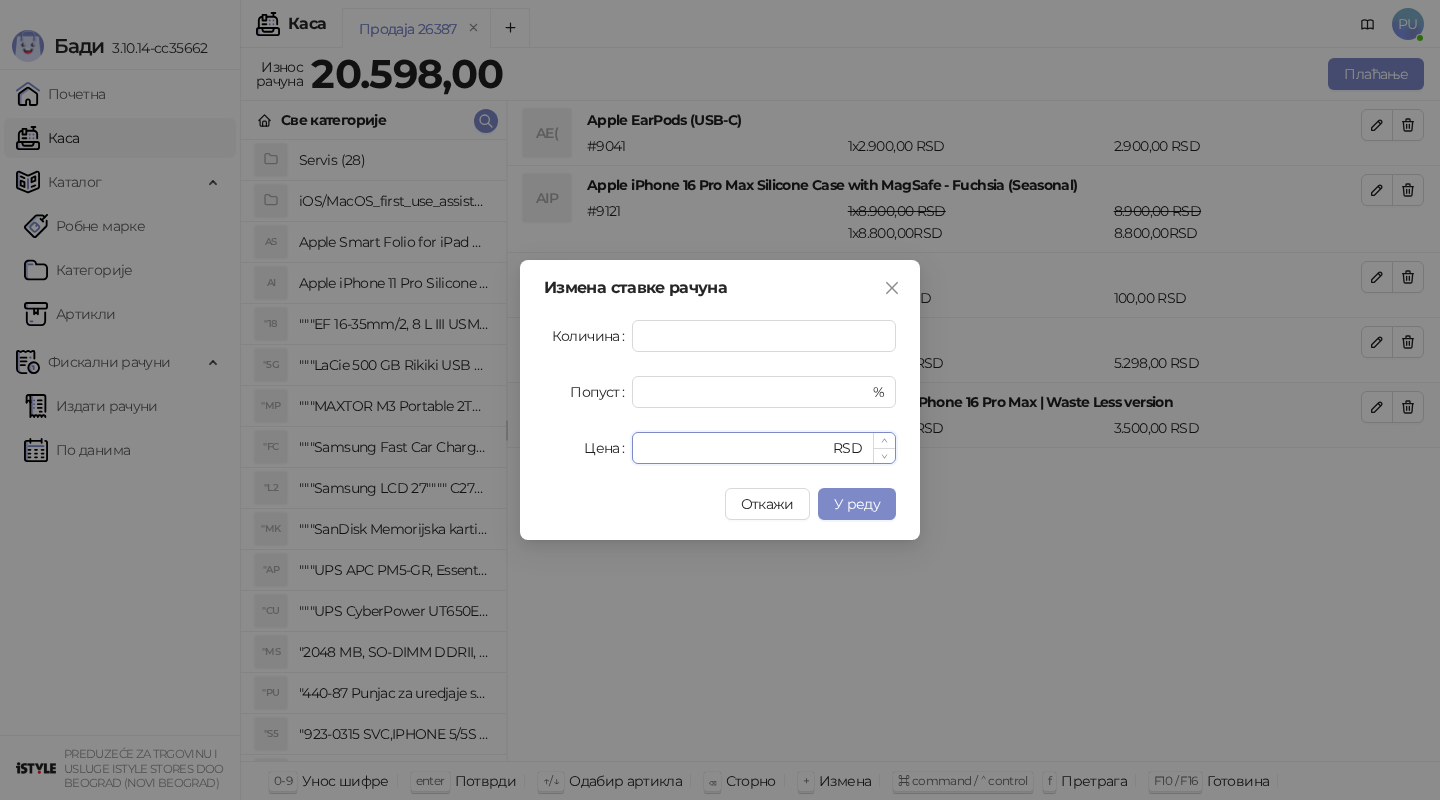 drag, startPoint x: 709, startPoint y: 459, endPoint x: 654, endPoint y: 437, distance: 59.236813 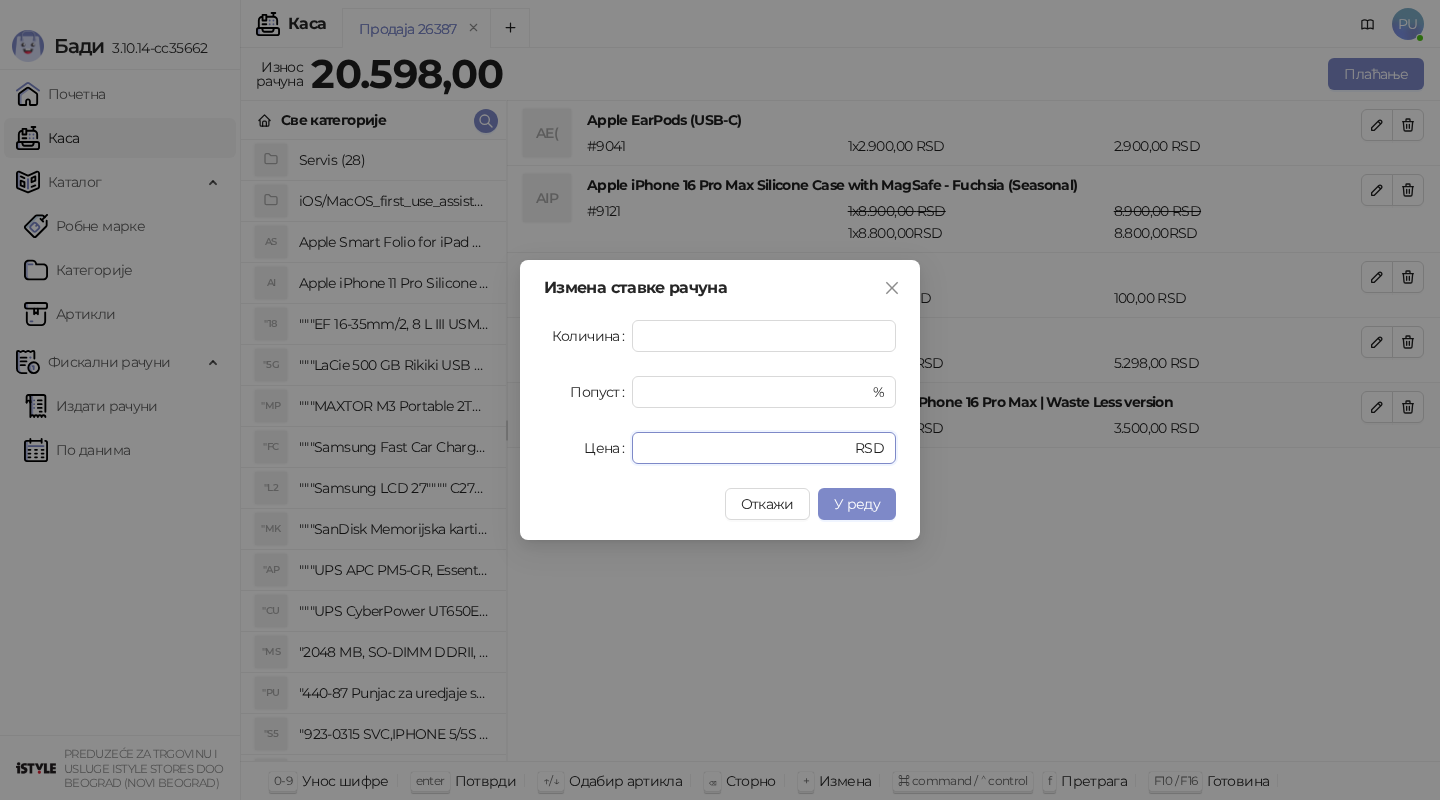 drag, startPoint x: 692, startPoint y: 454, endPoint x: 497, endPoint y: 454, distance: 195 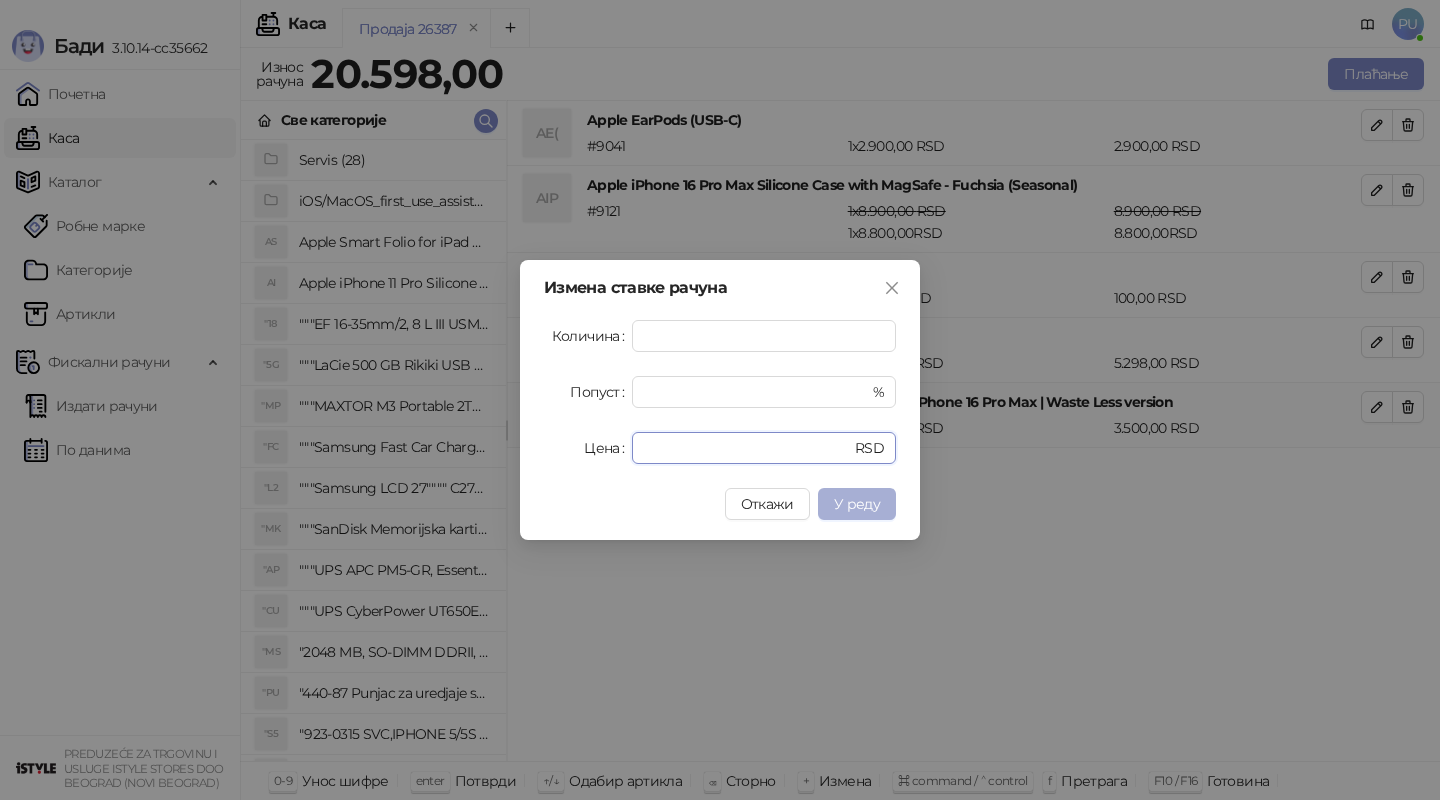 type on "*" 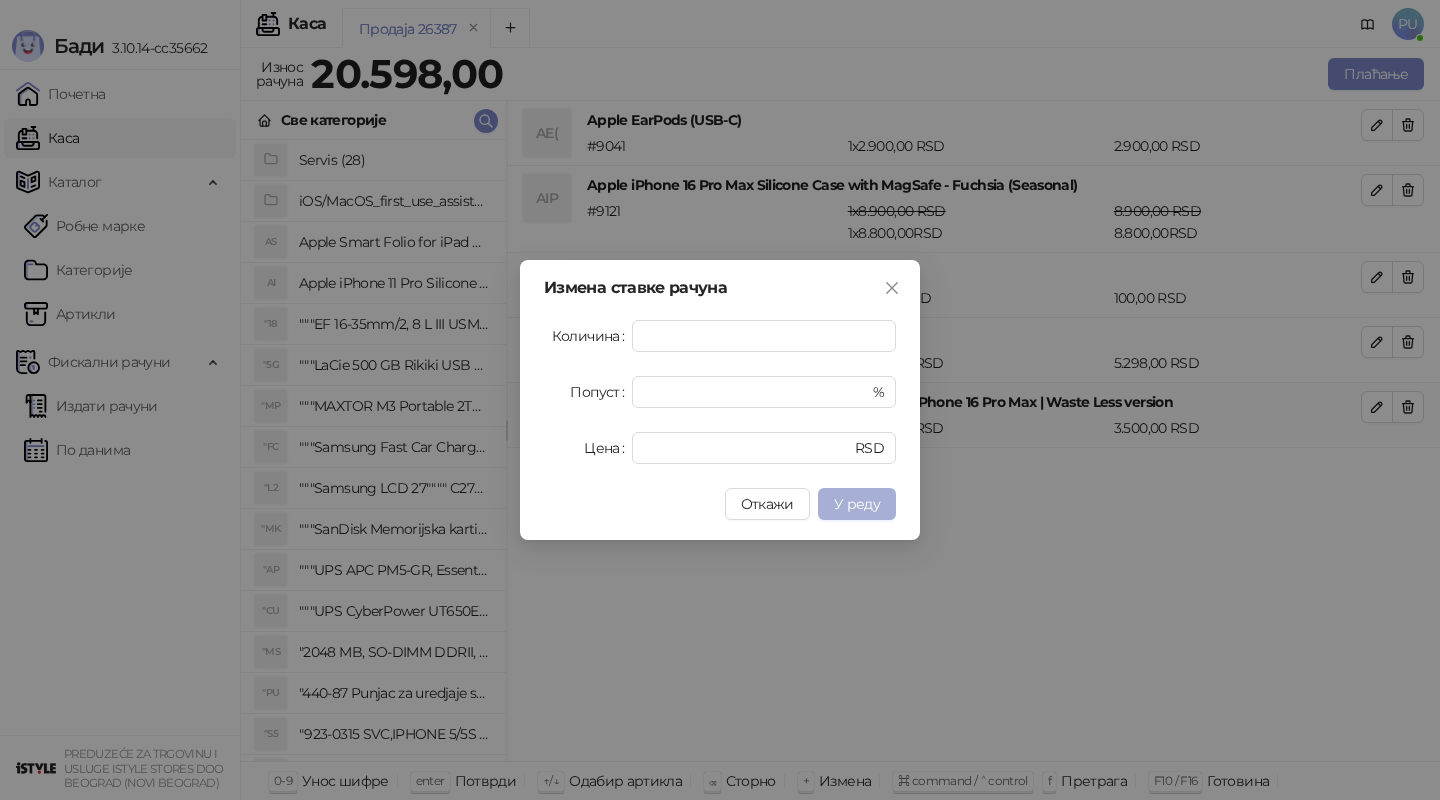 click on "У реду" at bounding box center (857, 504) 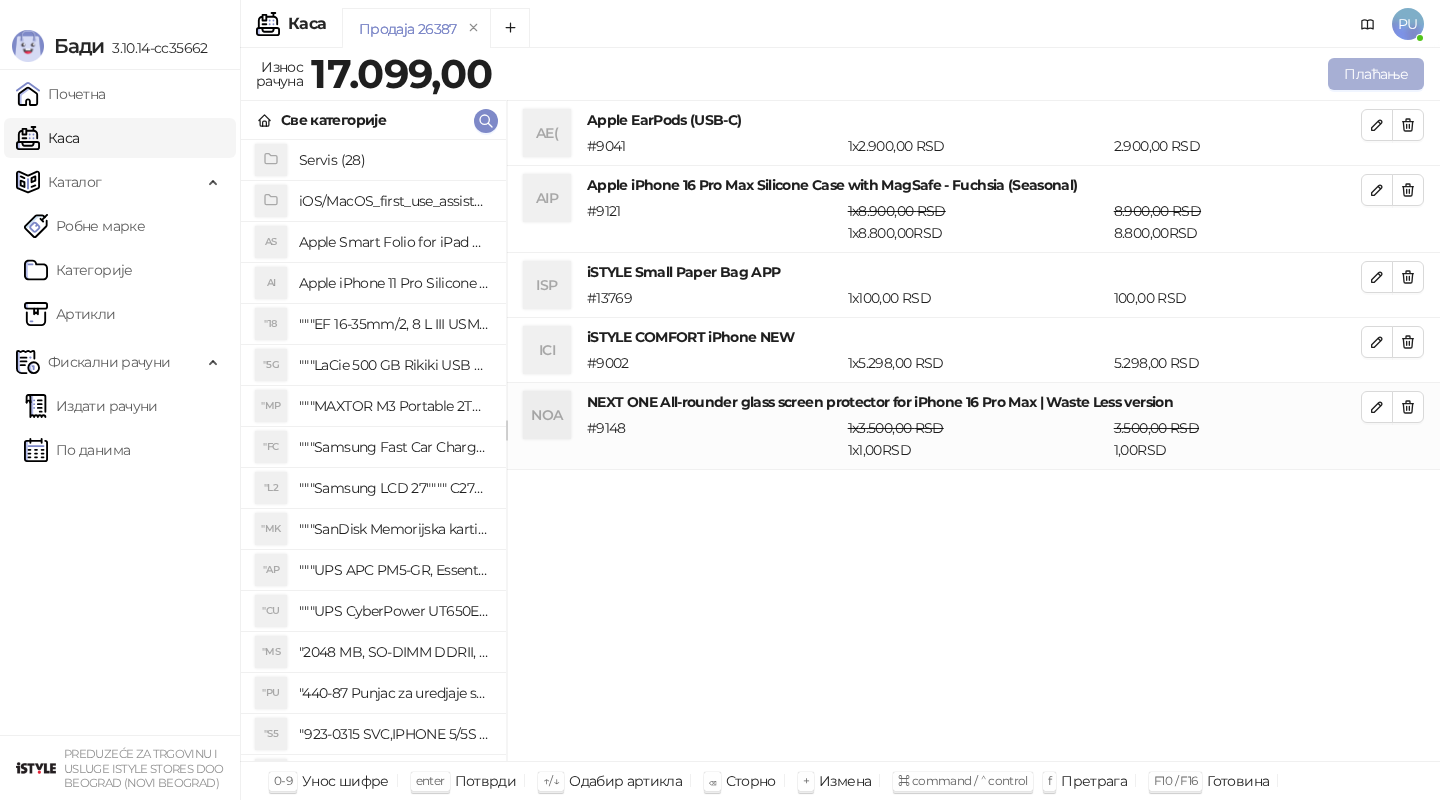 click on "Плаћање" at bounding box center [1376, 74] 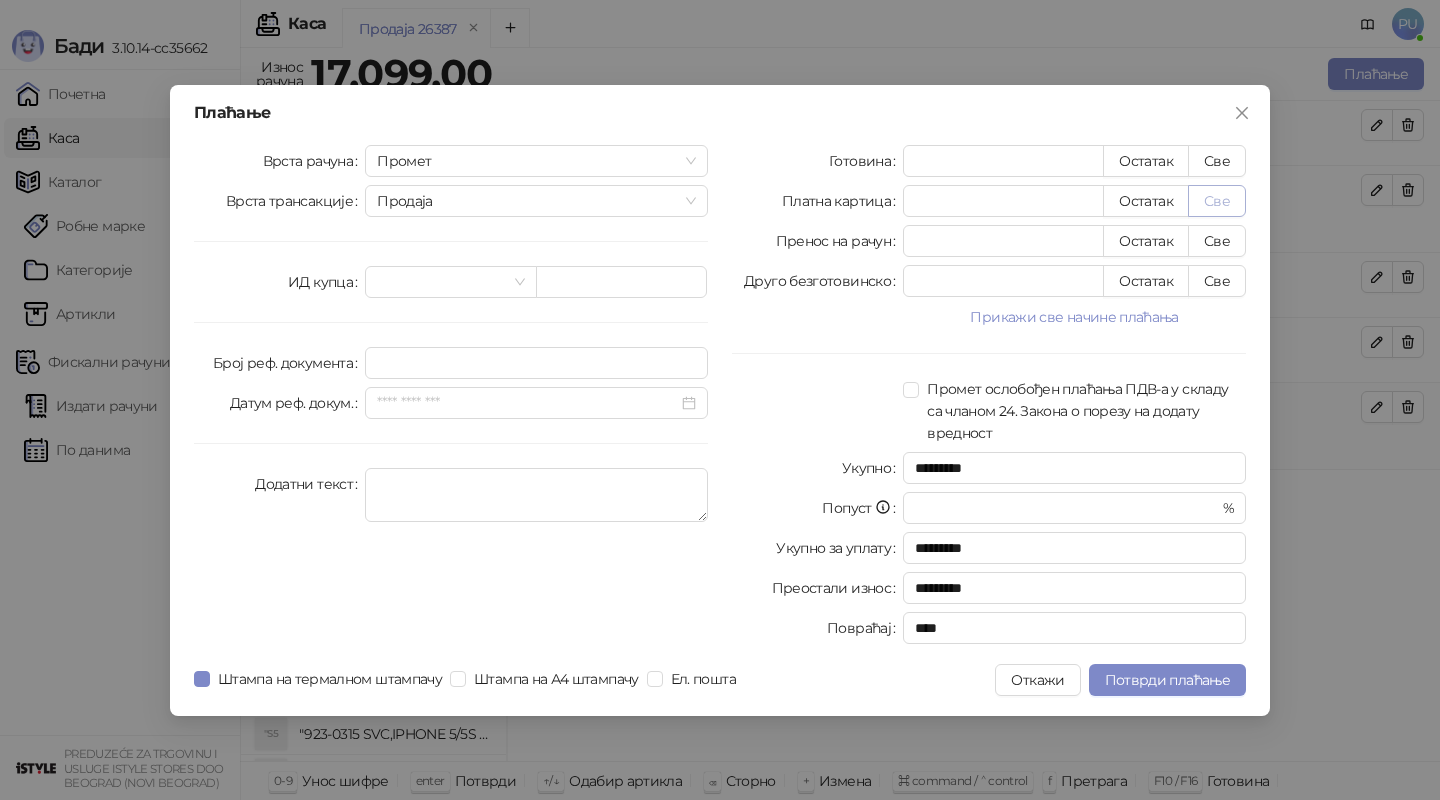 click on "Све" at bounding box center (1217, 201) 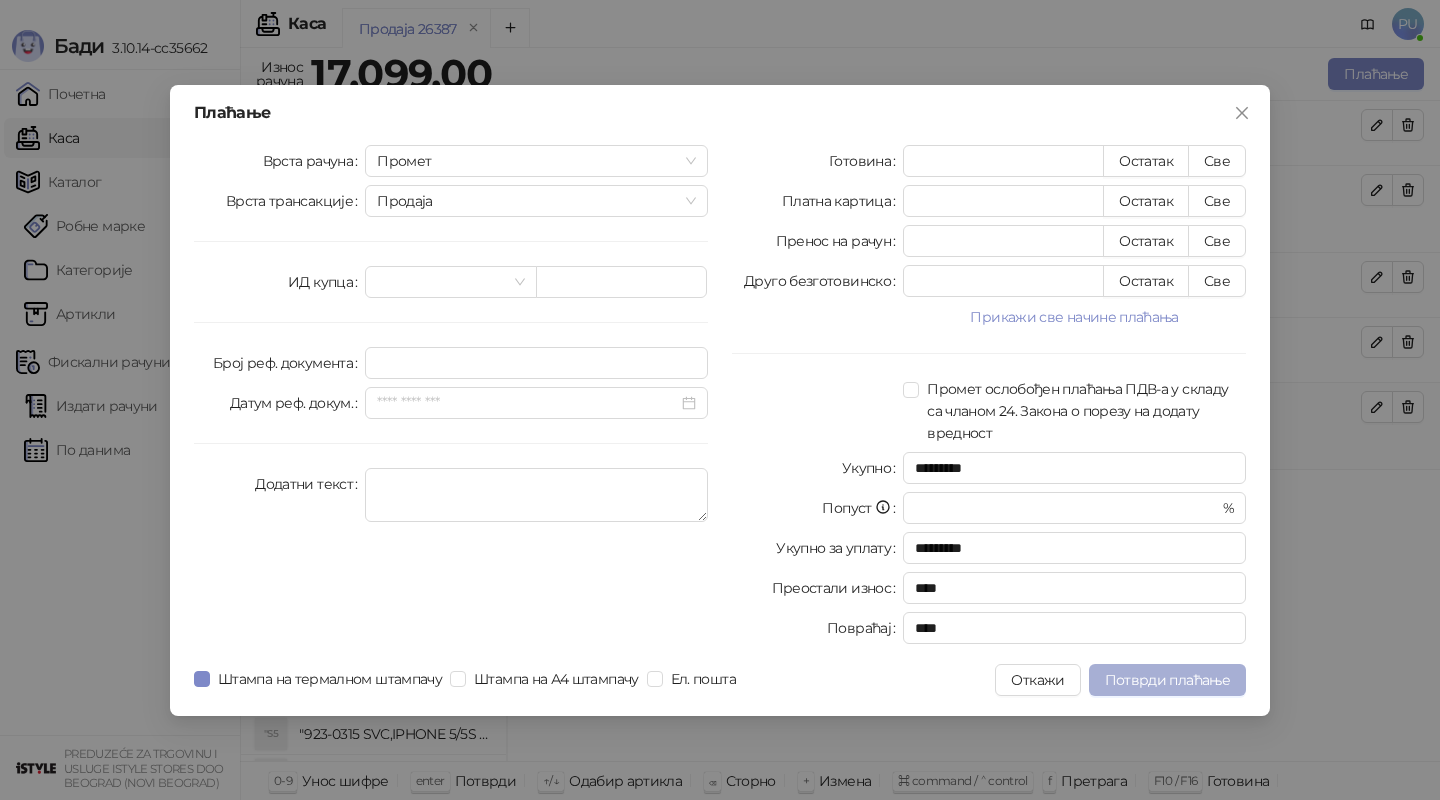 click on "Потврди плаћање" at bounding box center (1167, 680) 